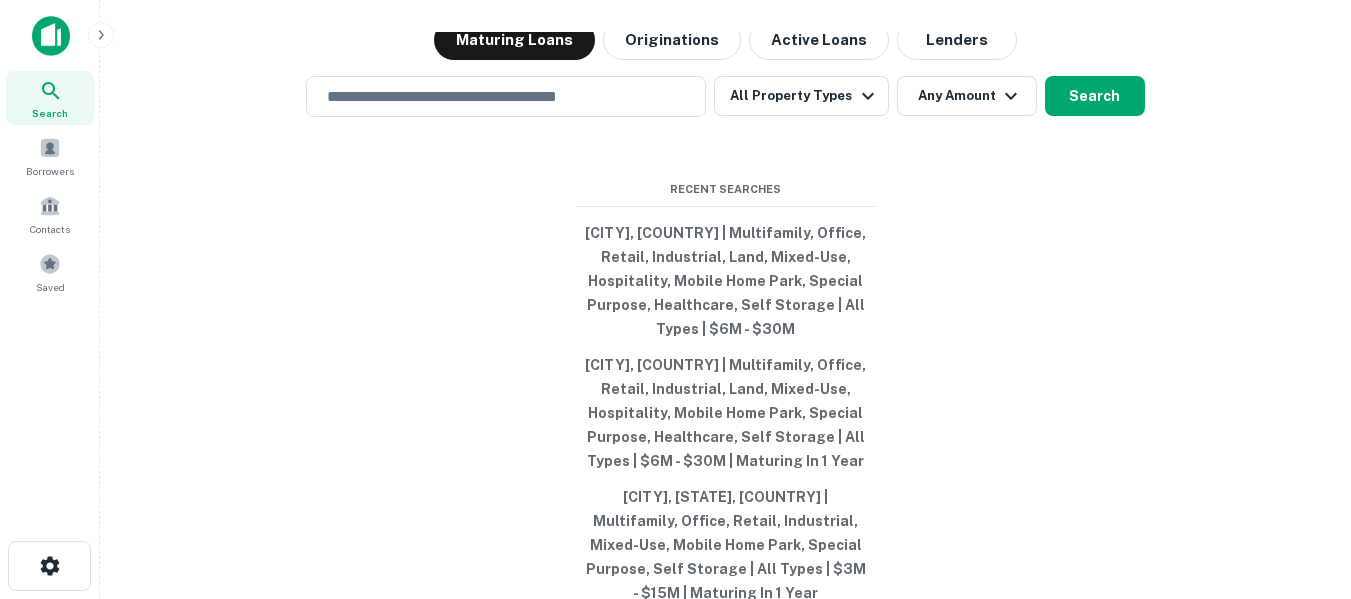 scroll, scrollTop: 0, scrollLeft: 0, axis: both 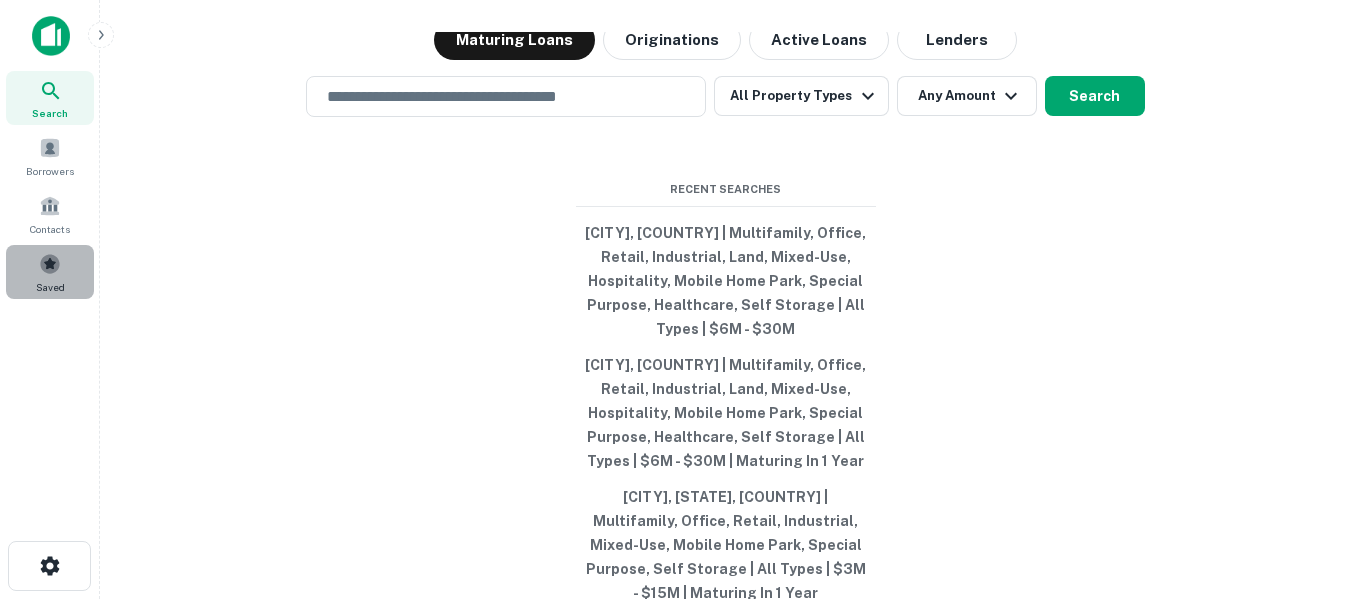 click at bounding box center [50, 264] 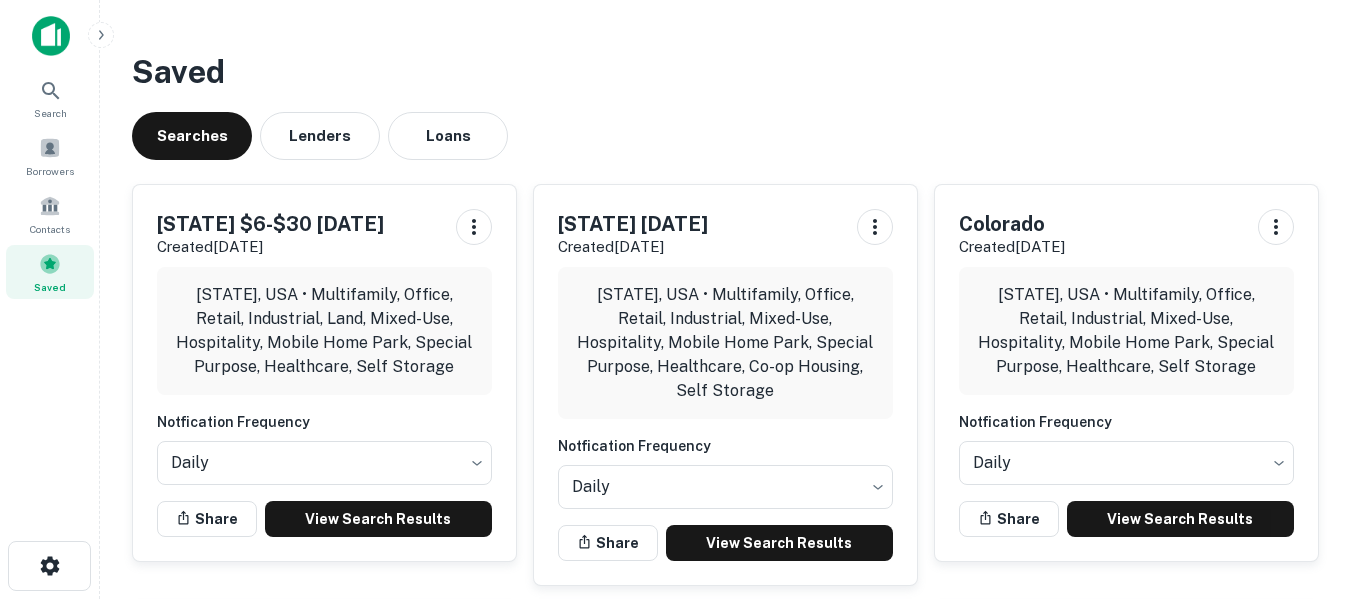 scroll, scrollTop: 0, scrollLeft: 0, axis: both 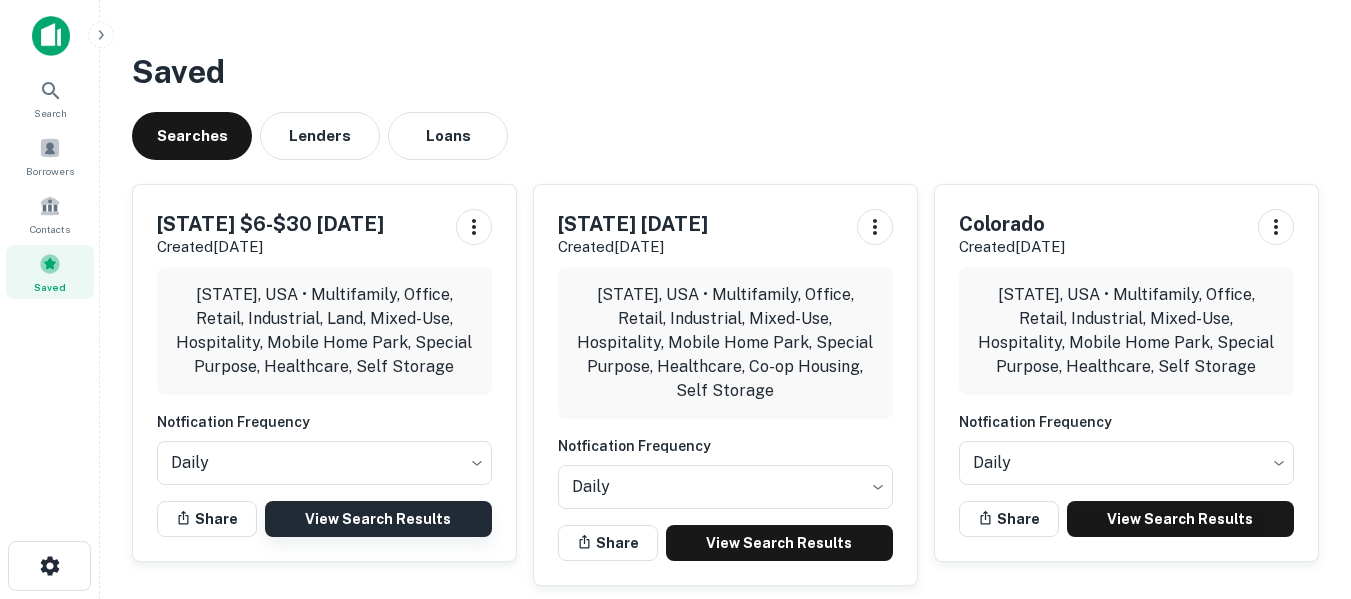 click on "View Search Results" at bounding box center (378, 519) 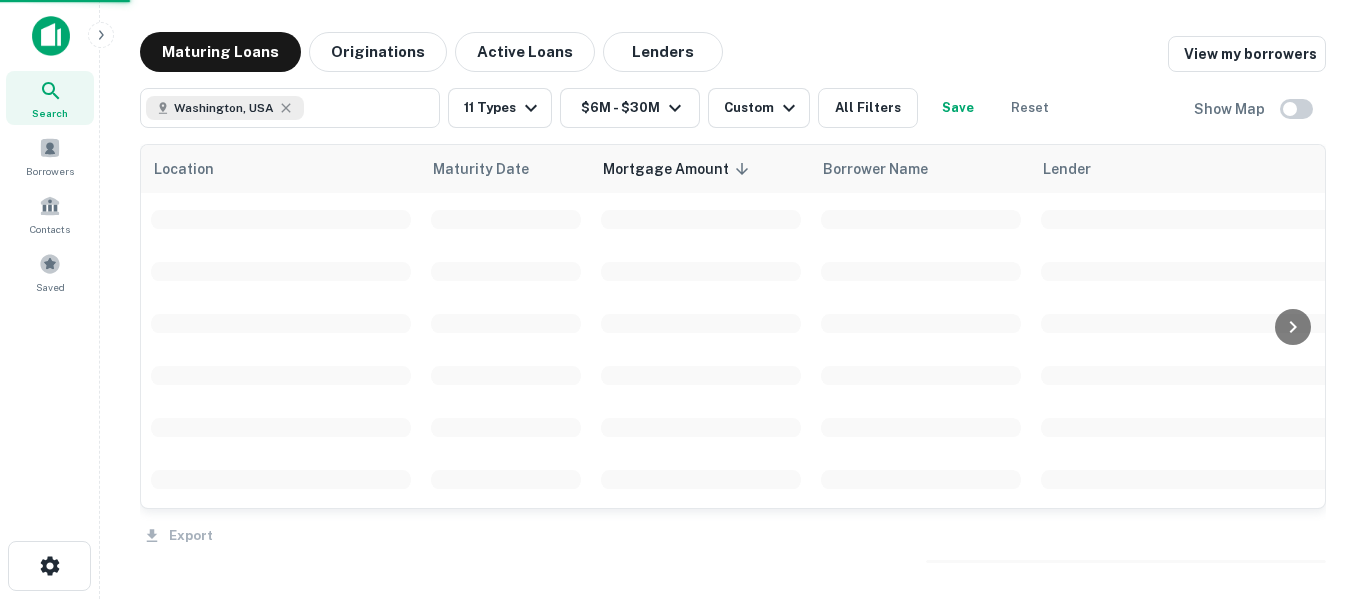 scroll, scrollTop: 0, scrollLeft: 0, axis: both 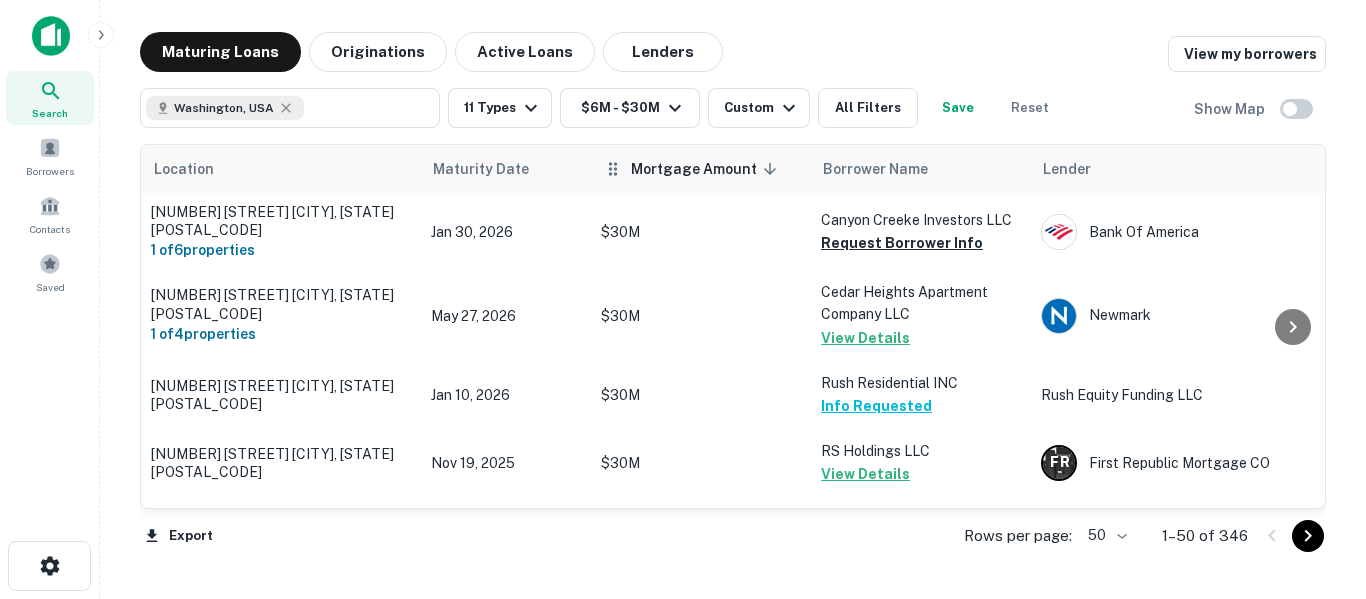 click on "Mortgage Amount sorted descending" at bounding box center (707, 169) 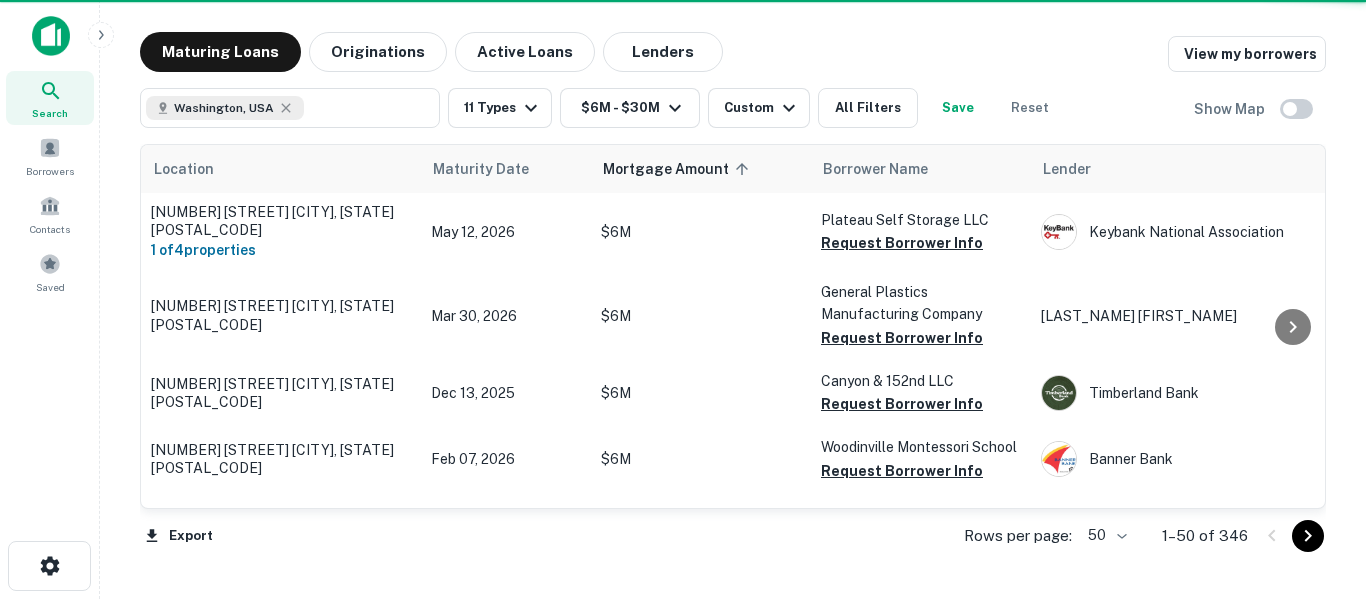 click on "Mortgage Amount sorted ascending" at bounding box center (679, 169) 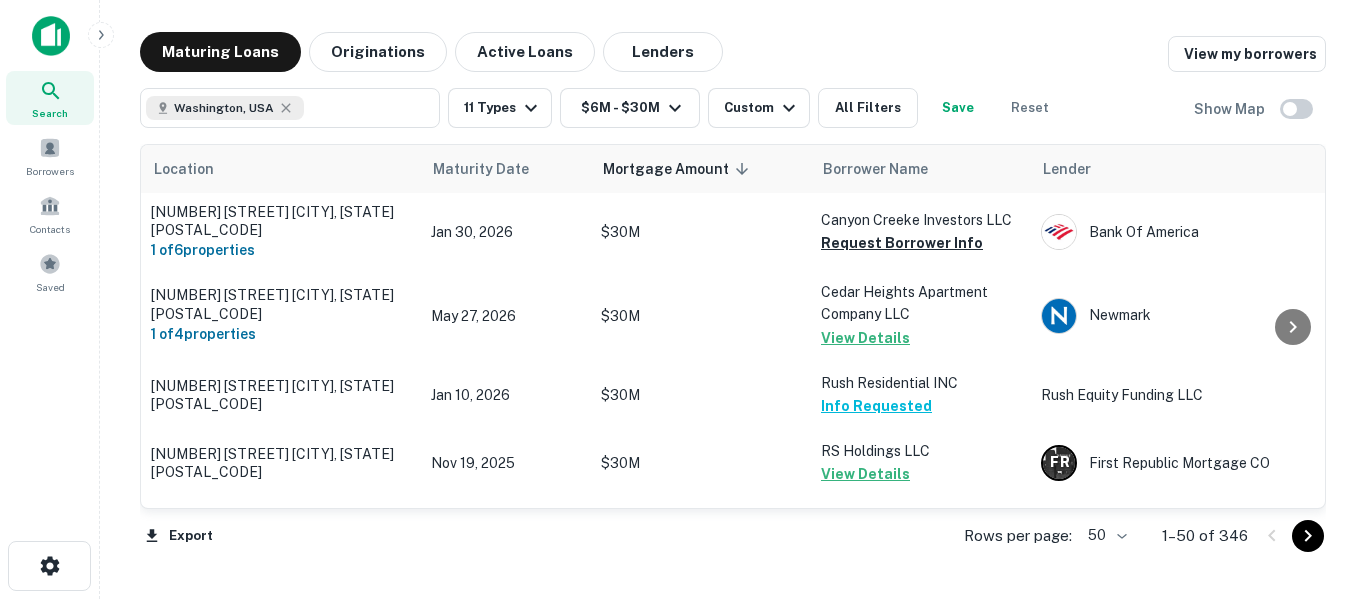 click 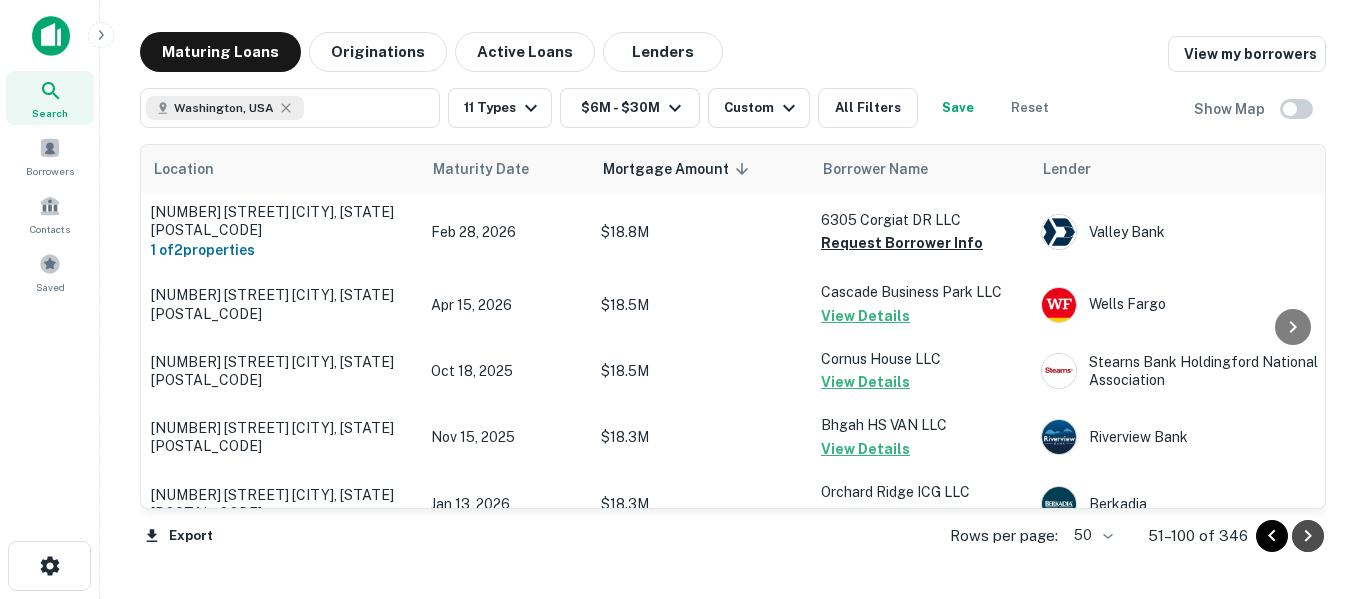 click 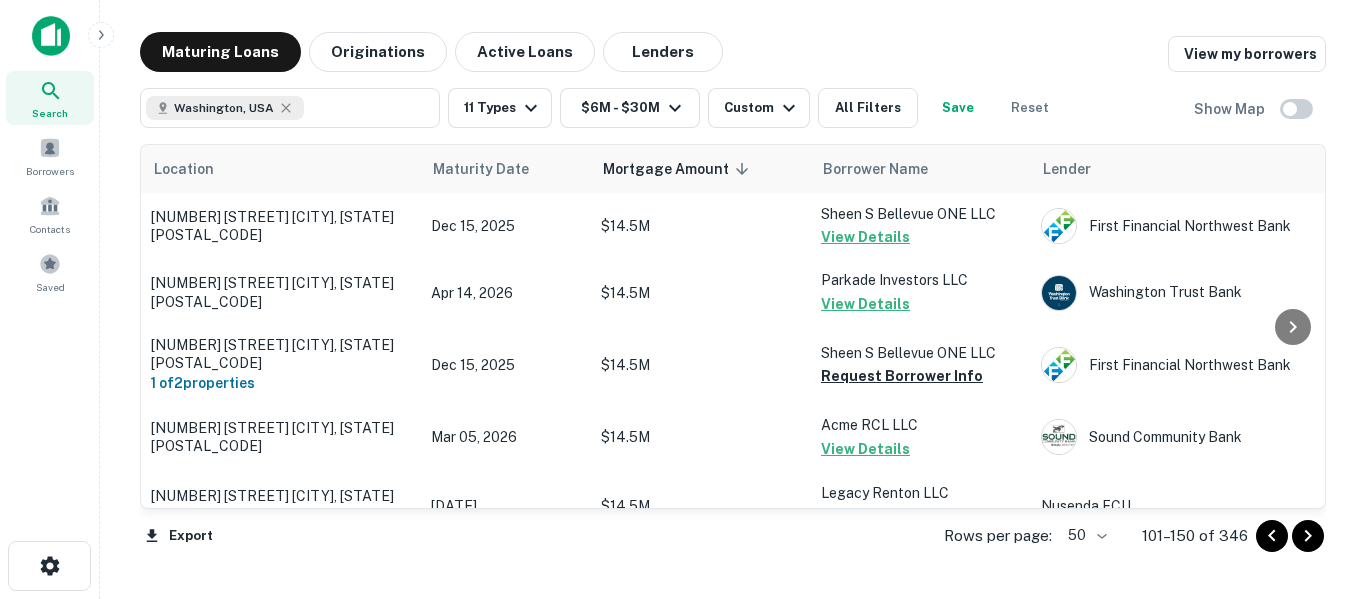 click 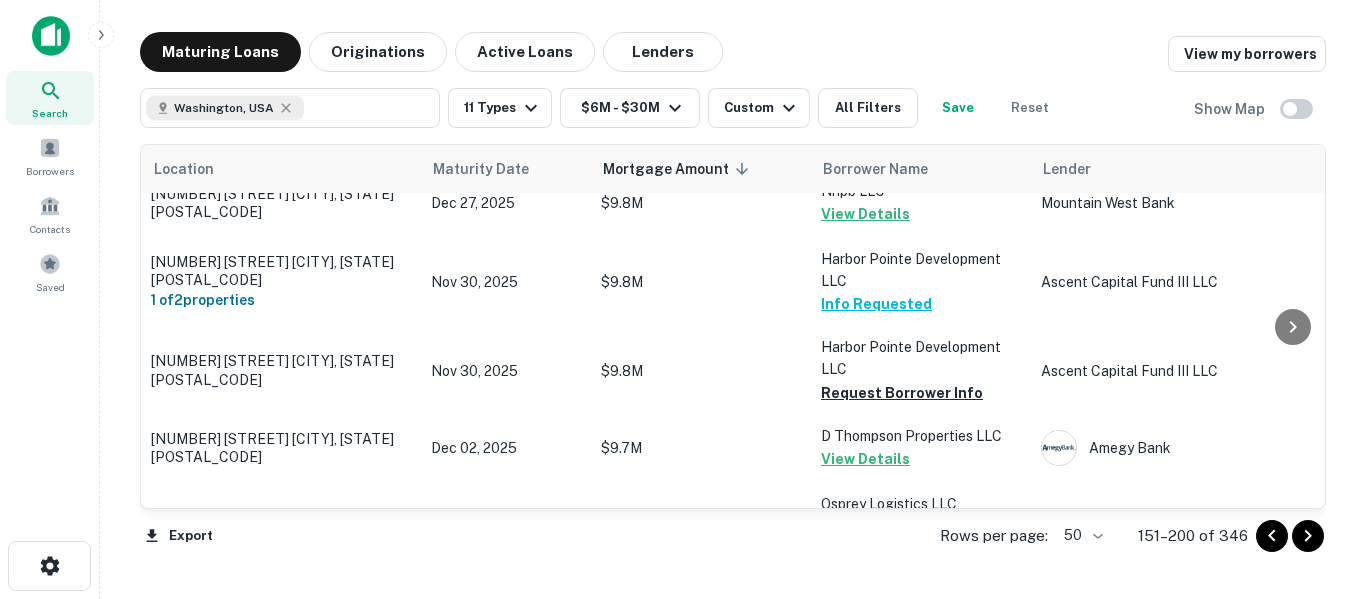scroll, scrollTop: 3368, scrollLeft: 0, axis: vertical 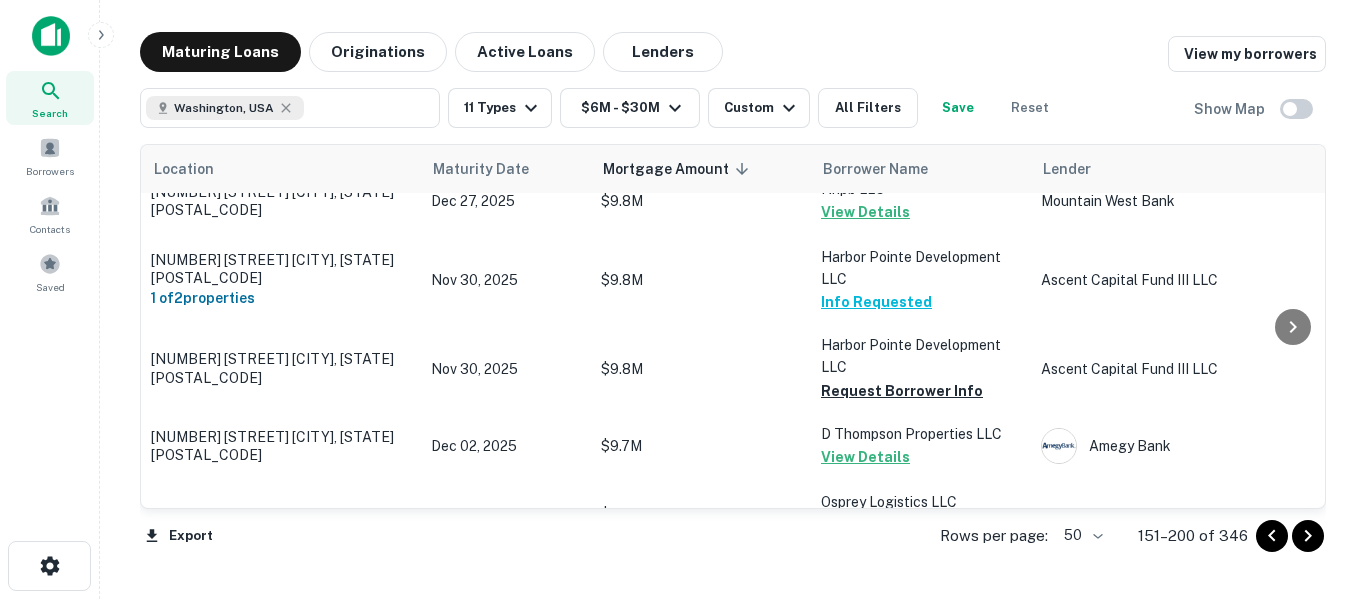 click 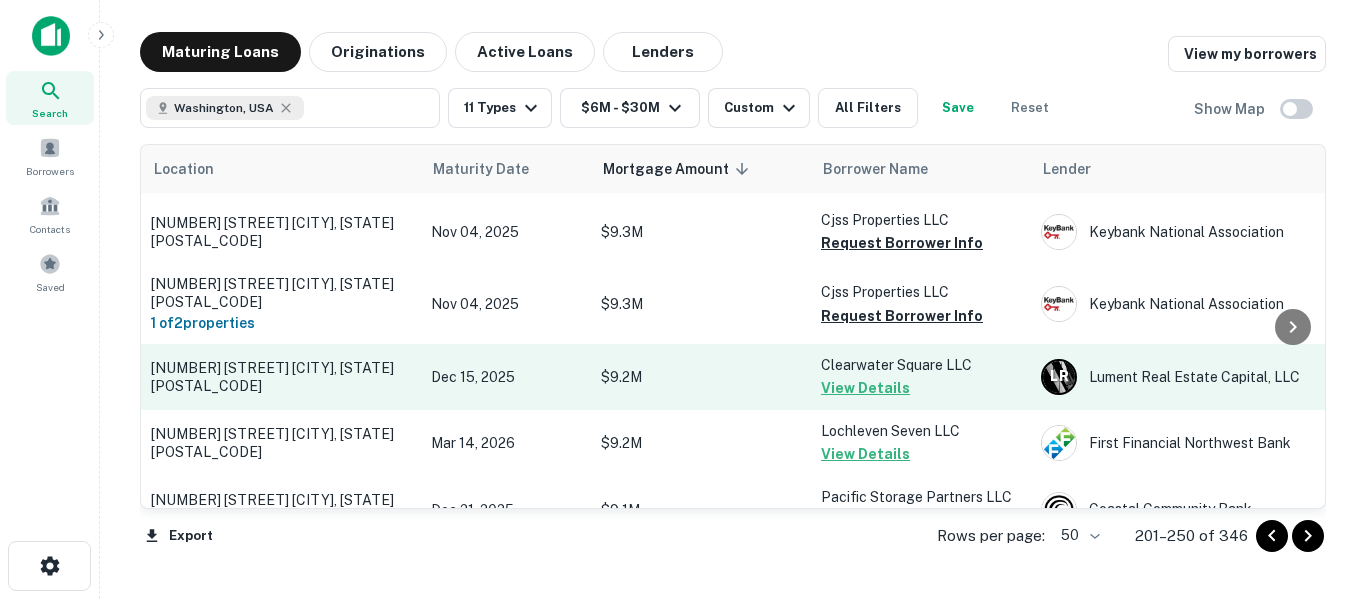 scroll, scrollTop: 567, scrollLeft: 0, axis: vertical 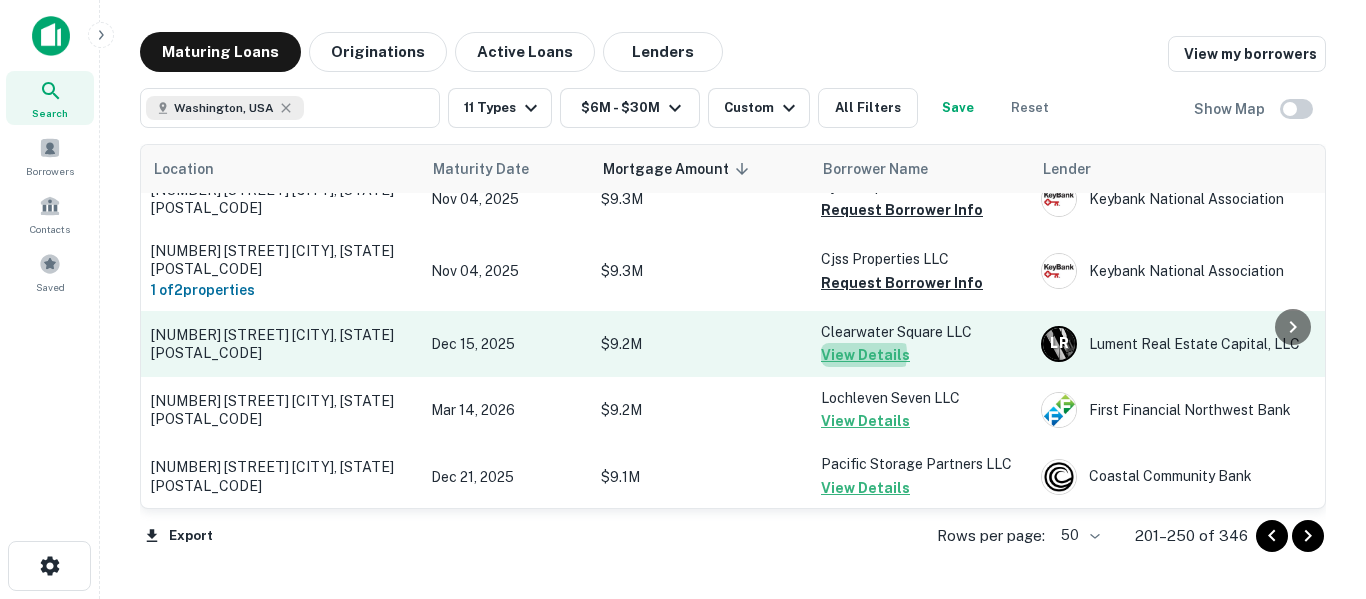 click on "View Details" at bounding box center [865, 355] 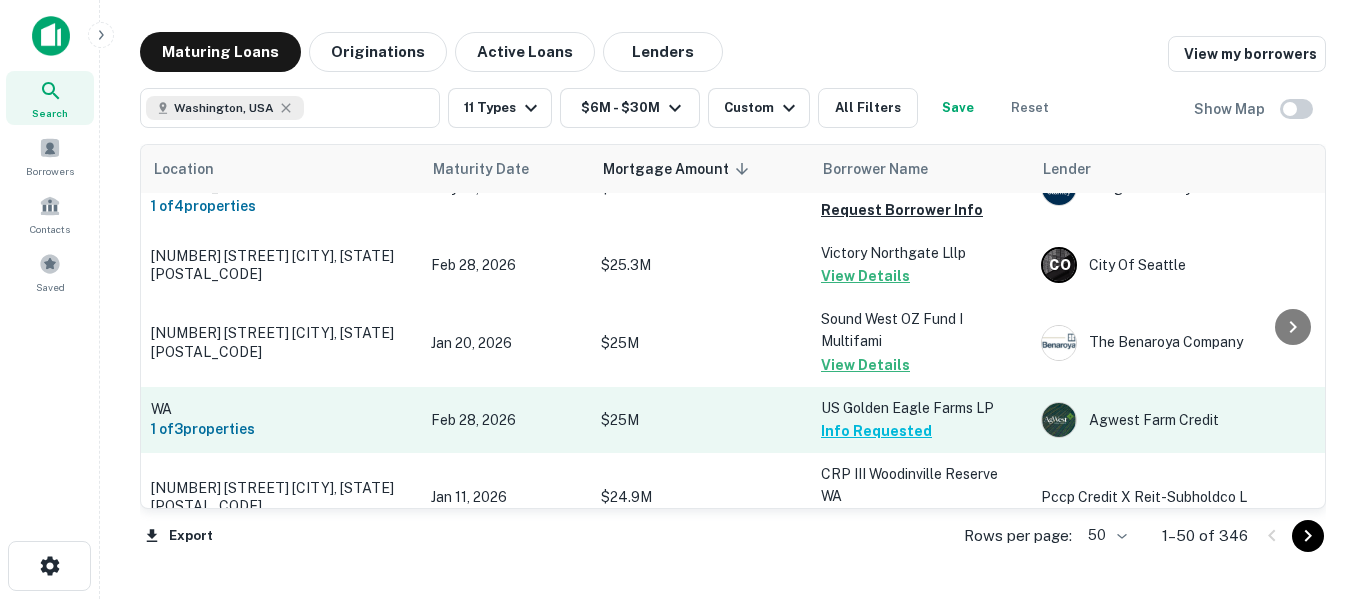 scroll, scrollTop: 1434, scrollLeft: 0, axis: vertical 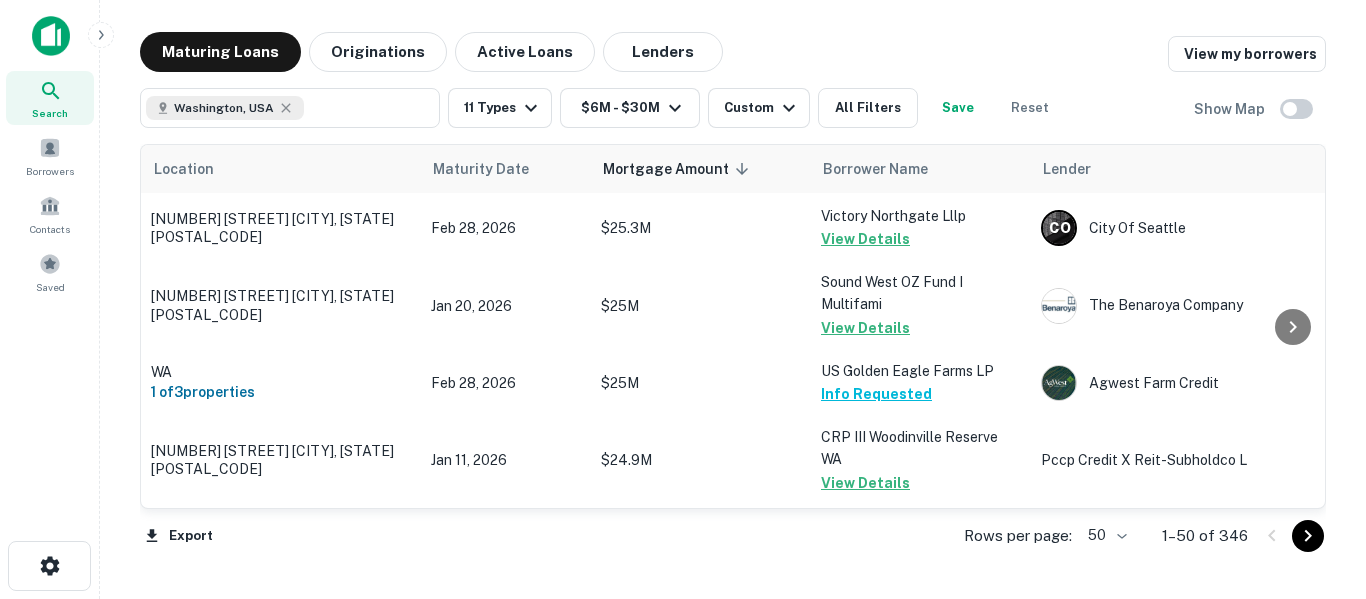 click 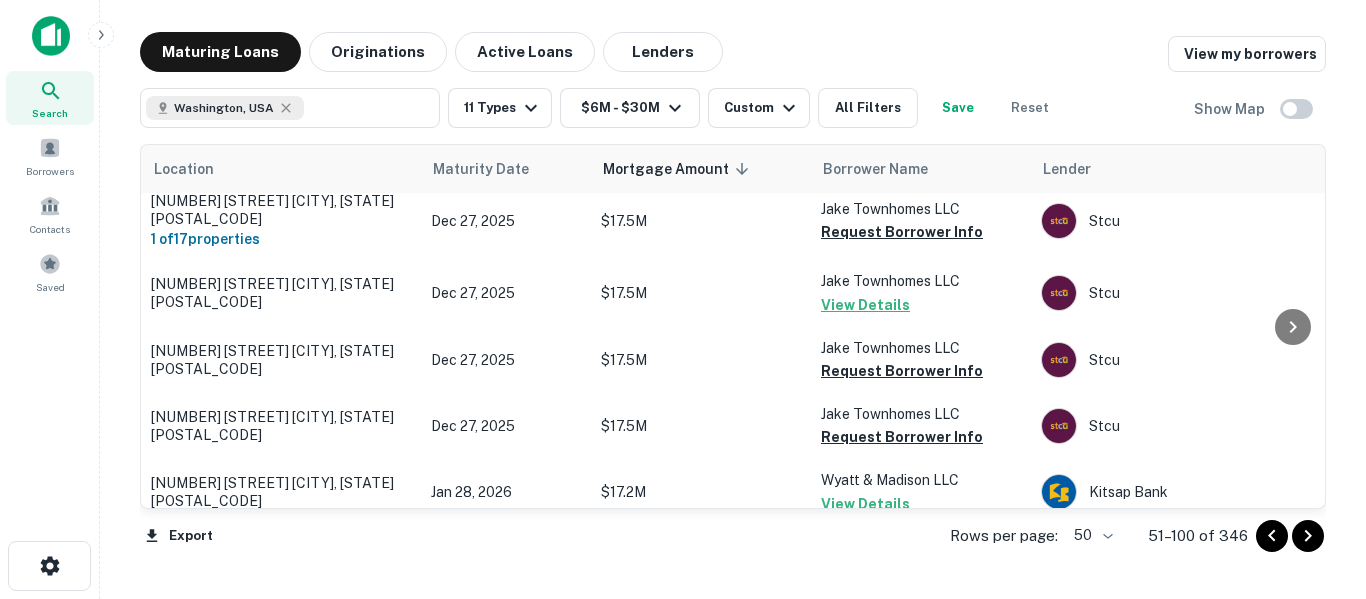 click 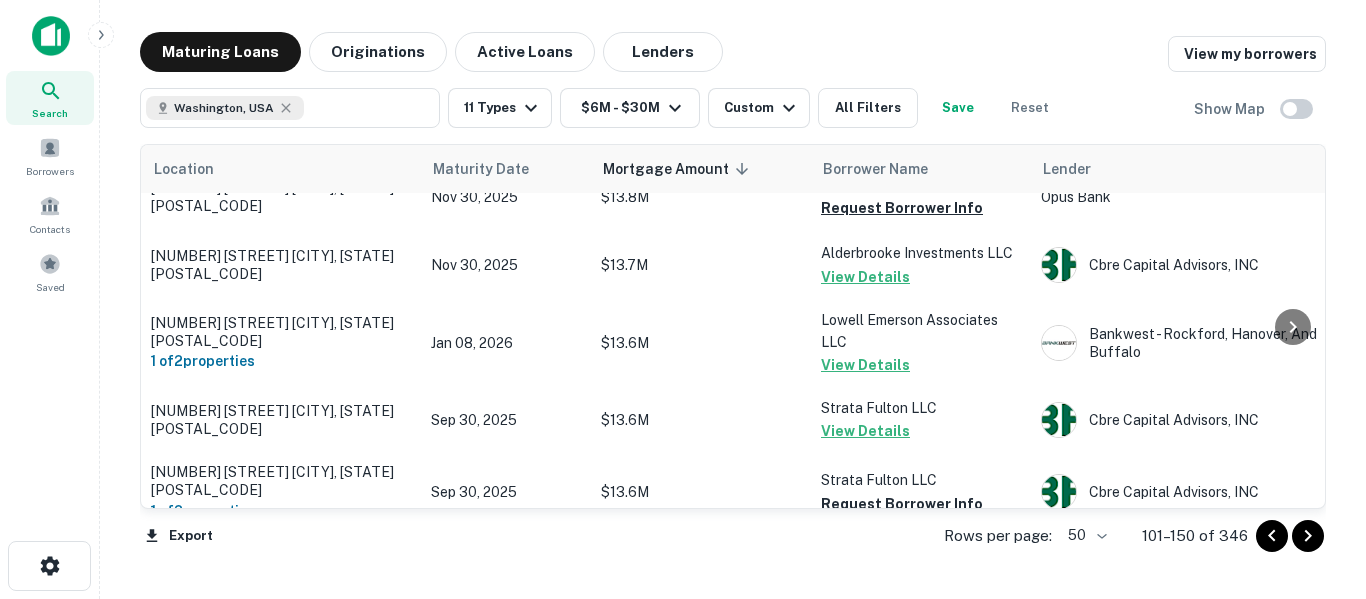 click 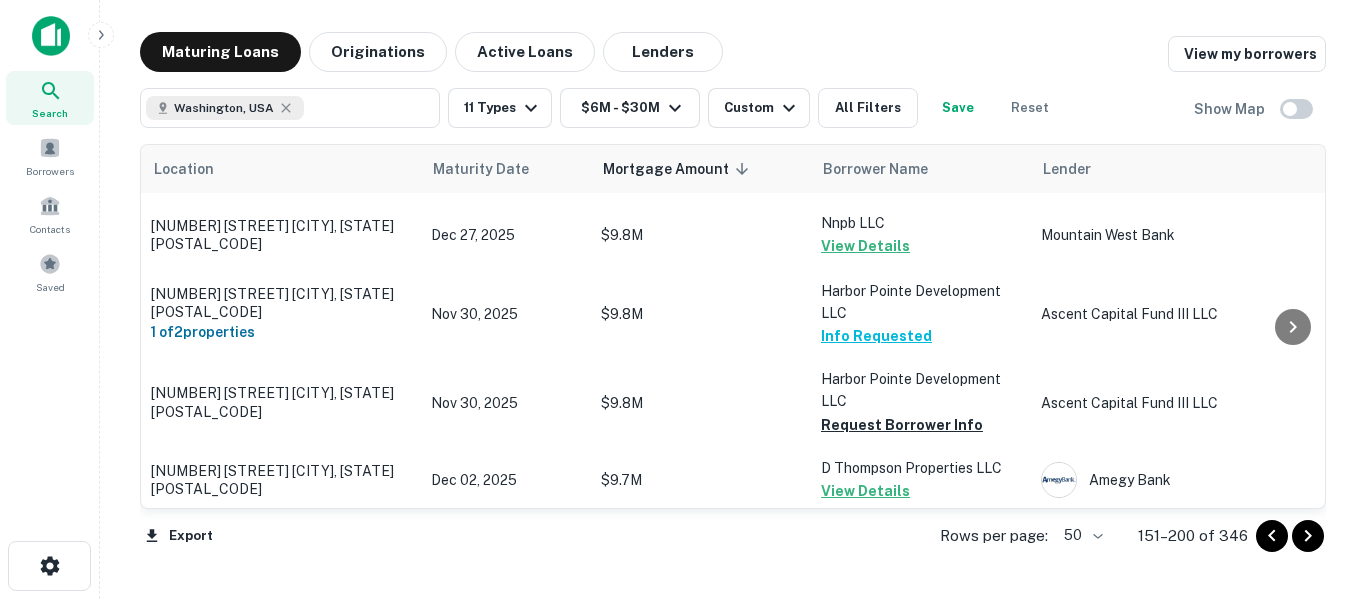 scroll, scrollTop: 3368, scrollLeft: 0, axis: vertical 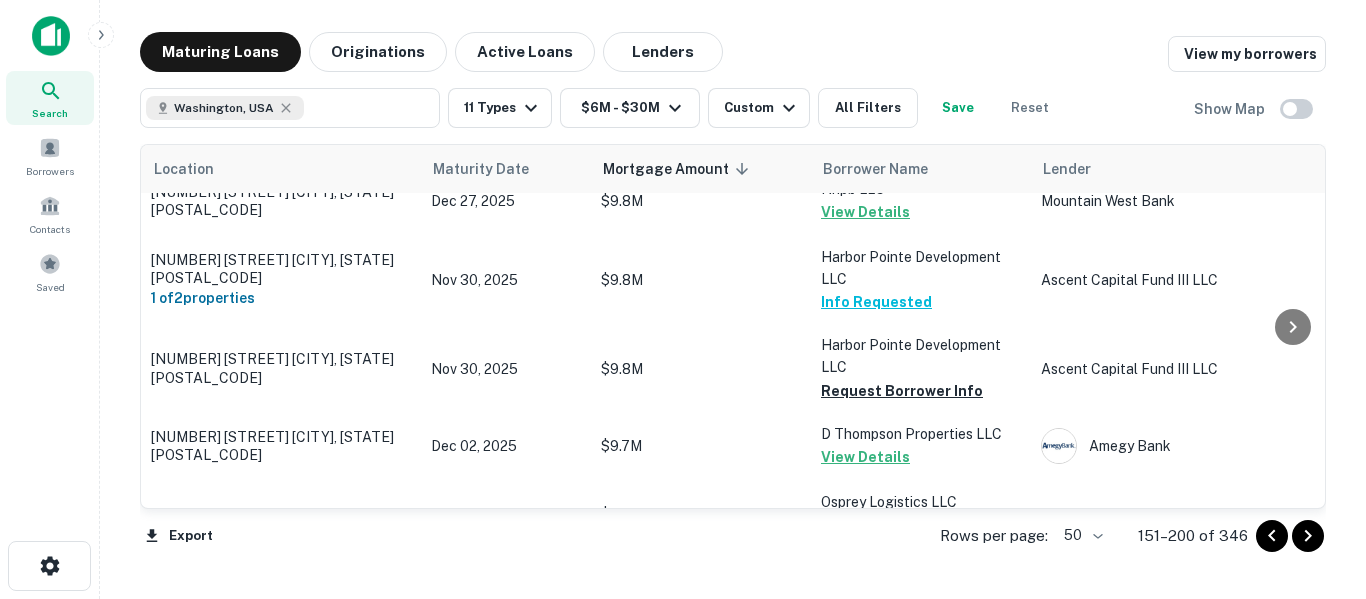 click 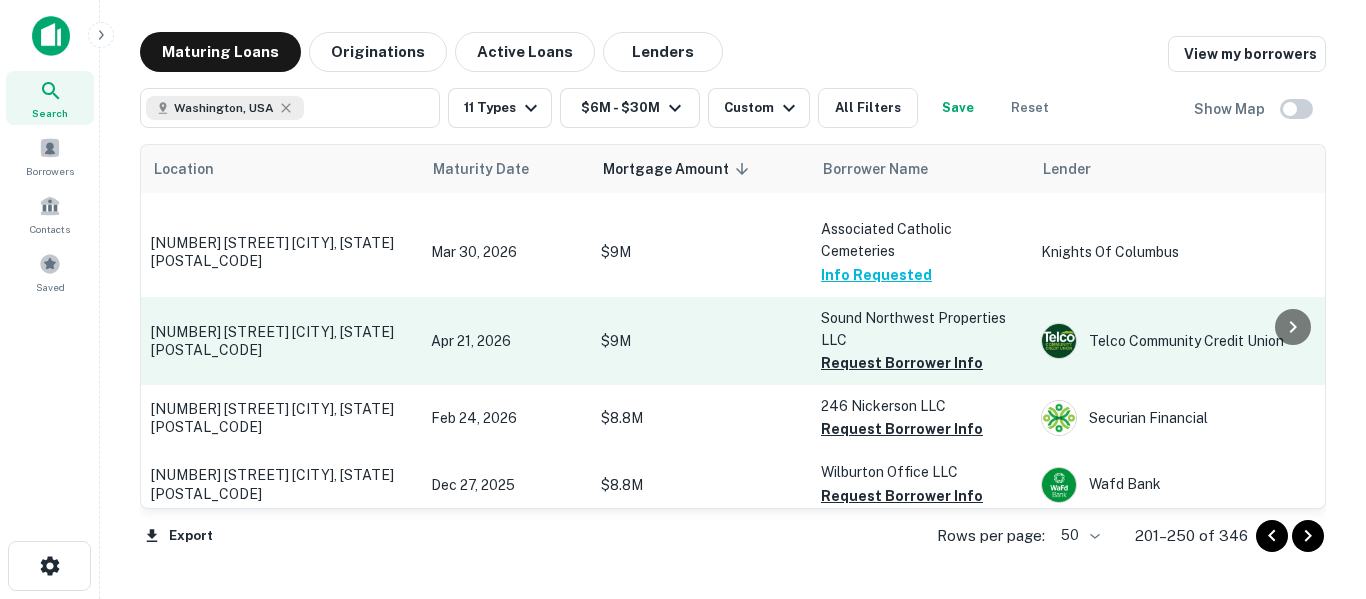 scroll, scrollTop: 1293, scrollLeft: 0, axis: vertical 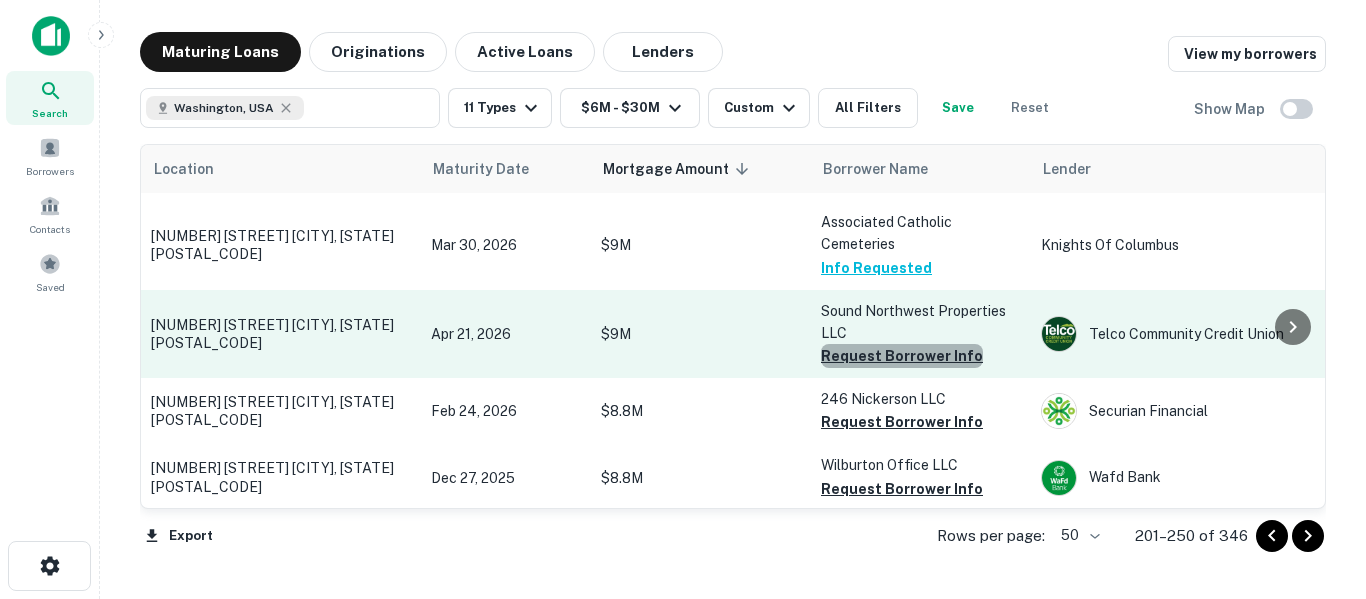 click on "Request Borrower Info" at bounding box center (902, 356) 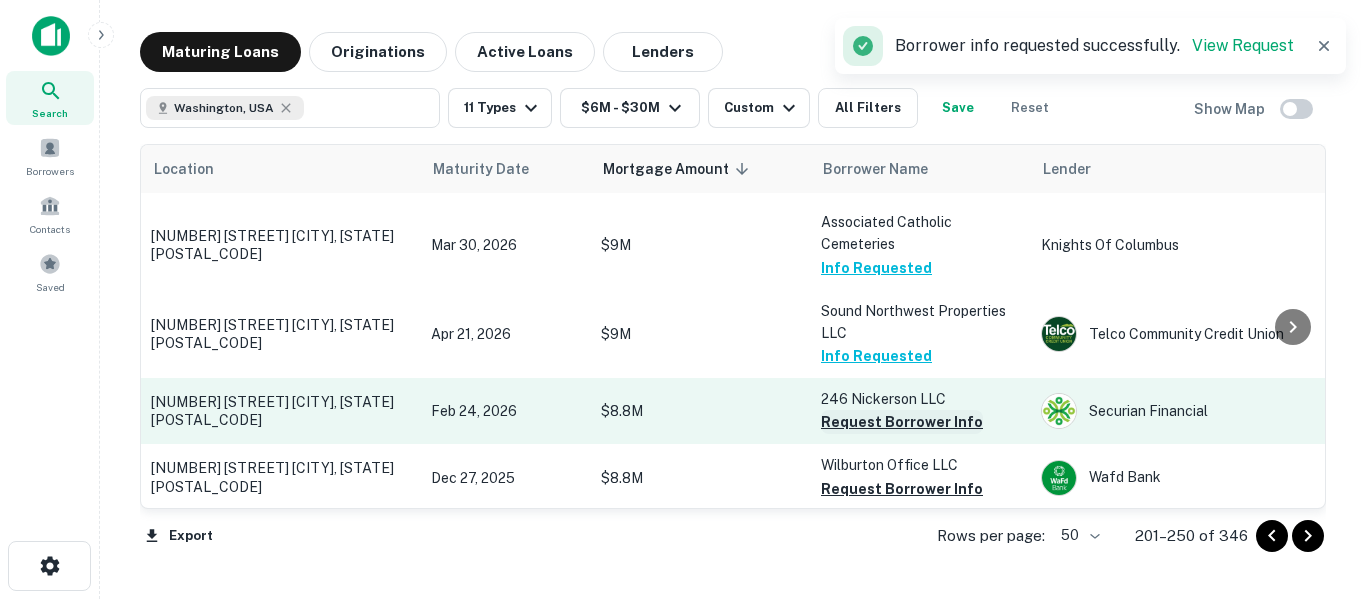 click on "Request Borrower Info" at bounding box center [902, 422] 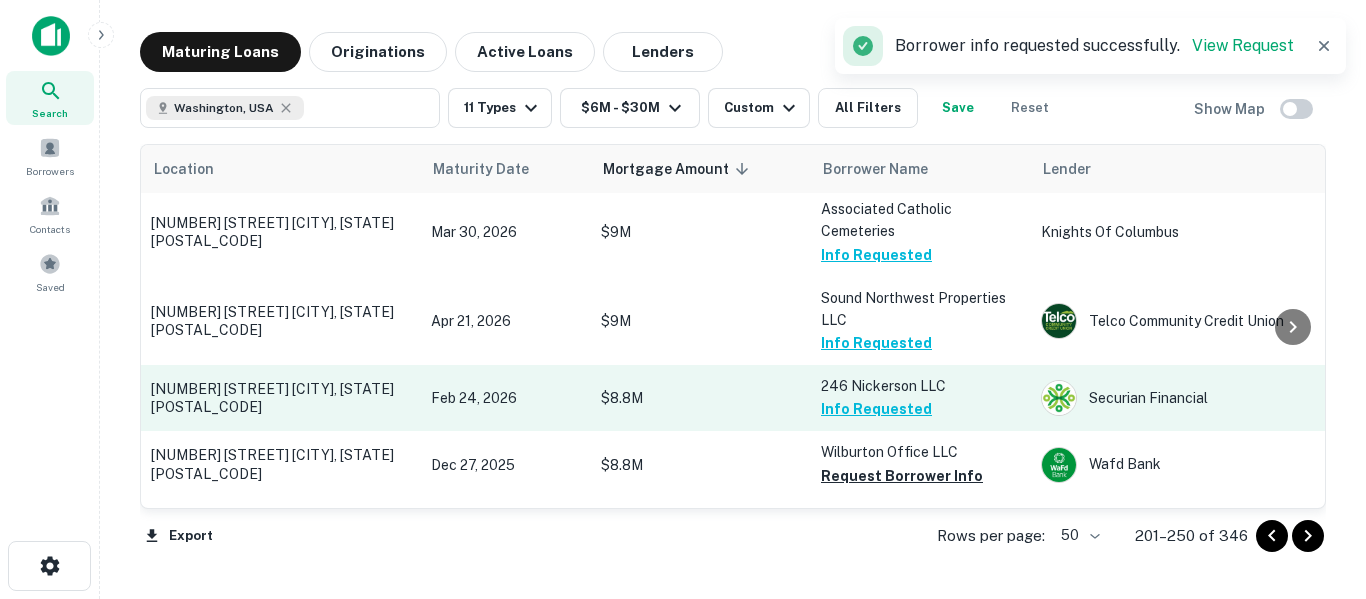scroll, scrollTop: 1427, scrollLeft: 0, axis: vertical 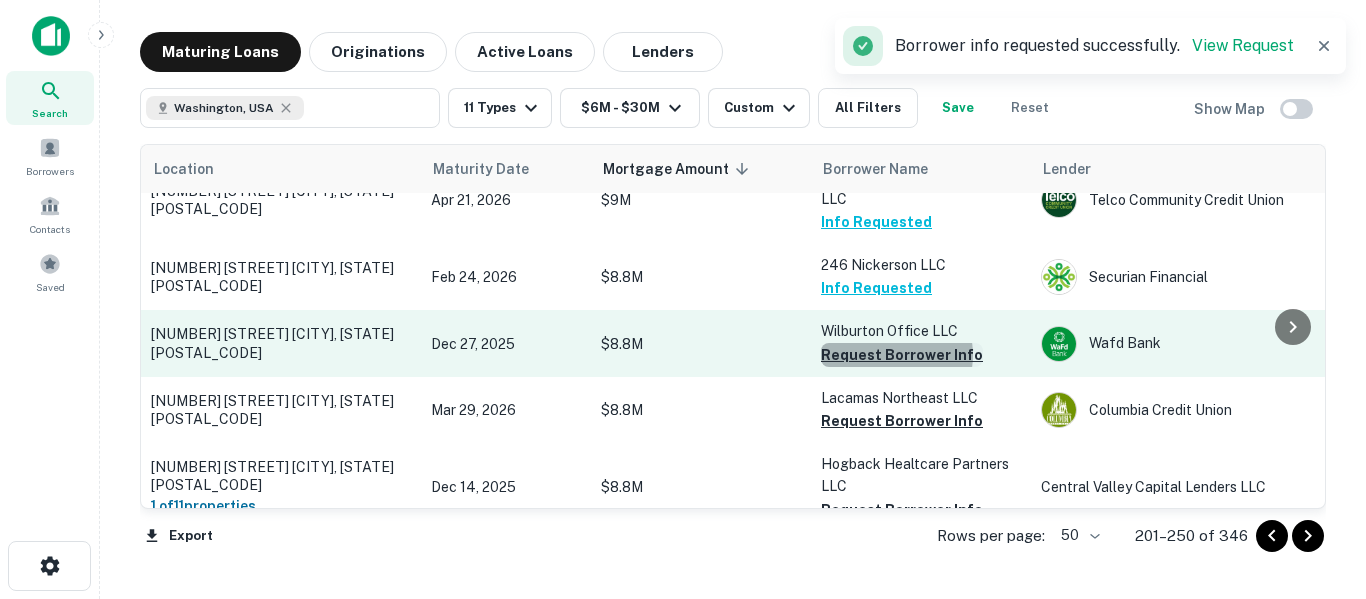 click on "Request Borrower Info" at bounding box center [902, 355] 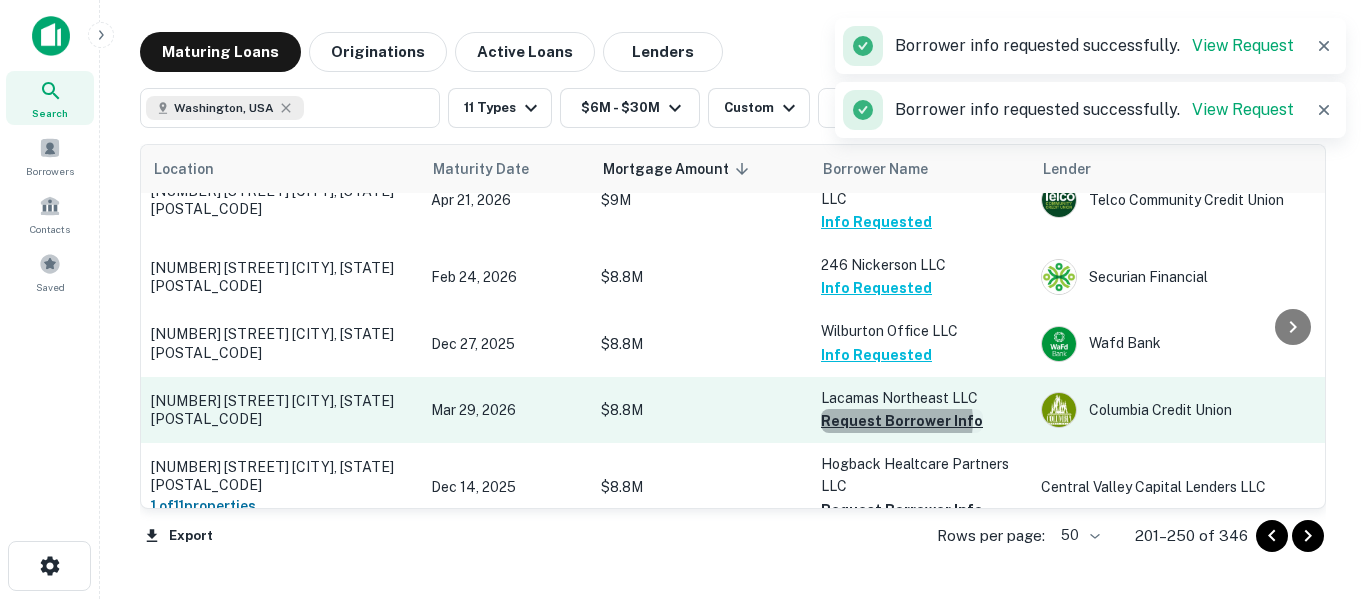 click on "Request Borrower Info" at bounding box center [902, 421] 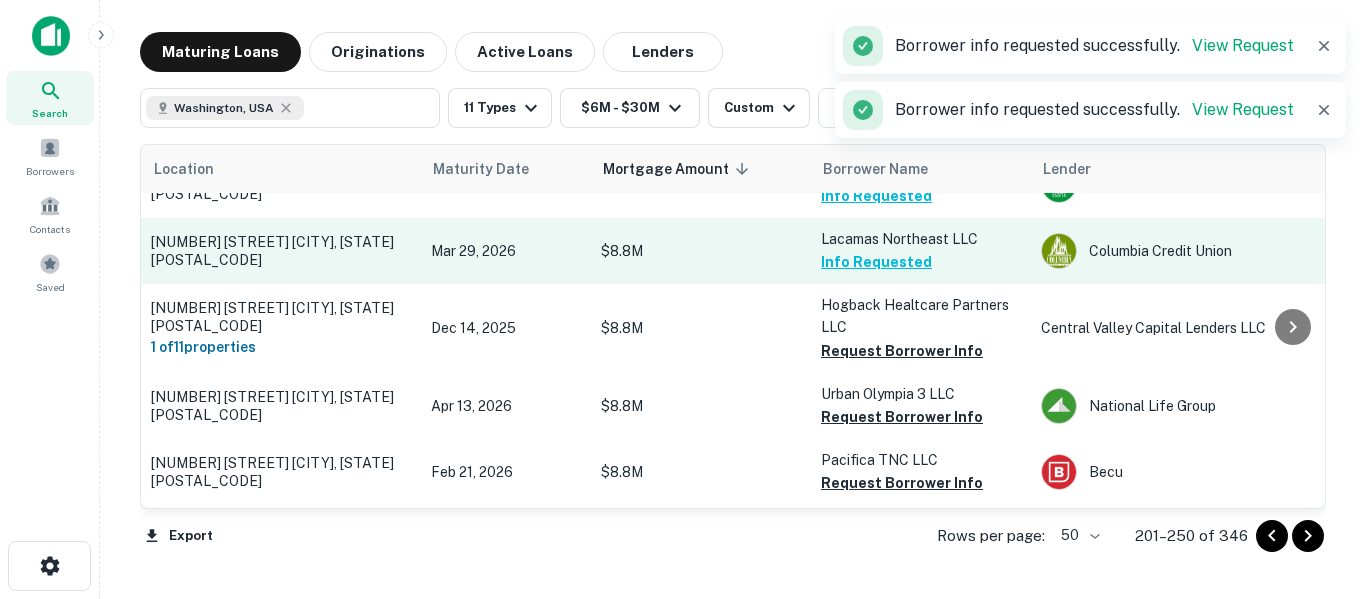 scroll, scrollTop: 1593, scrollLeft: 0, axis: vertical 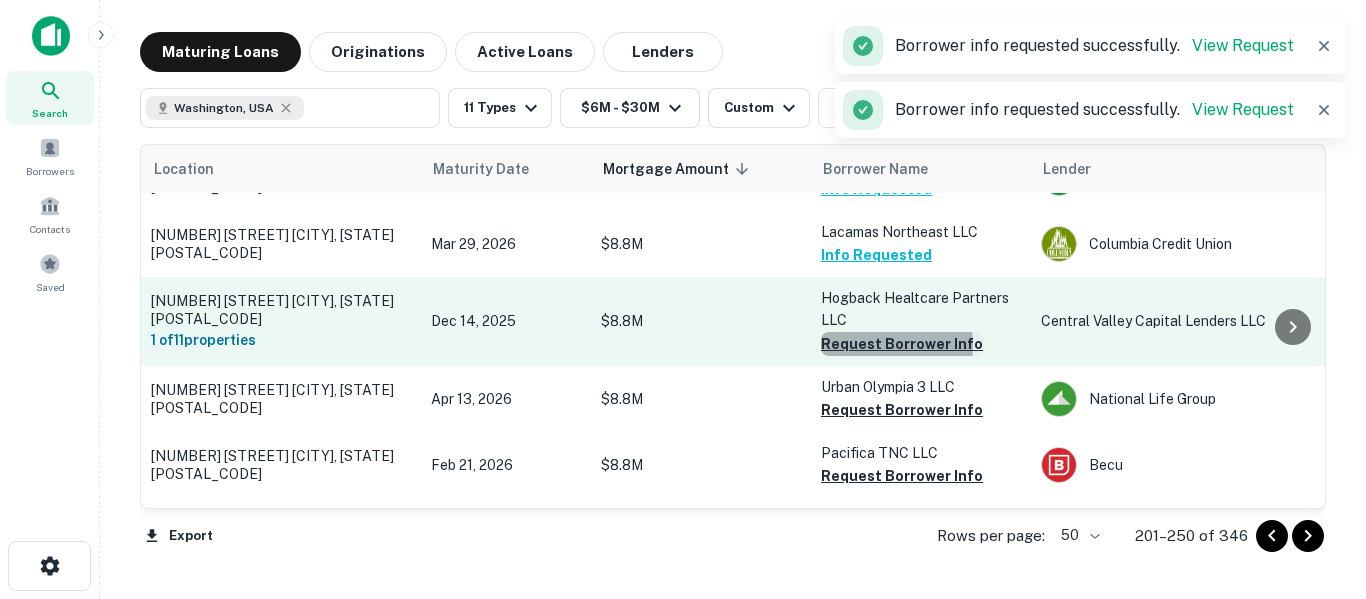 click on "Request Borrower Info" at bounding box center [902, 344] 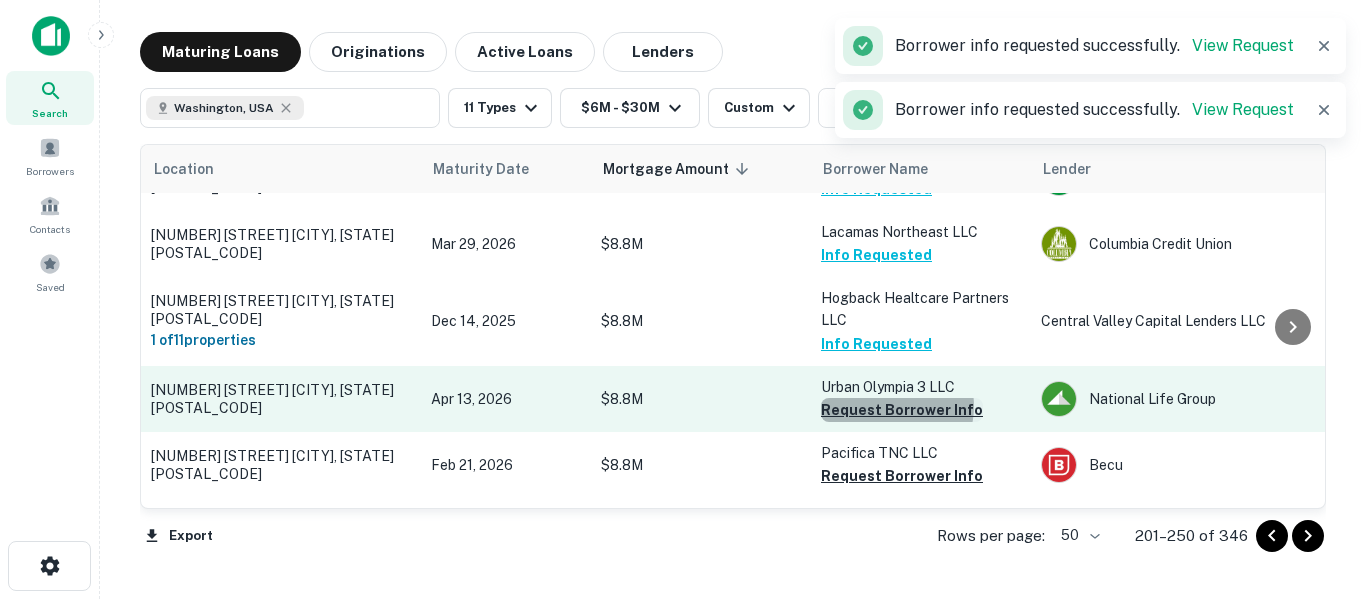click on "Request Borrower Info" at bounding box center (902, 410) 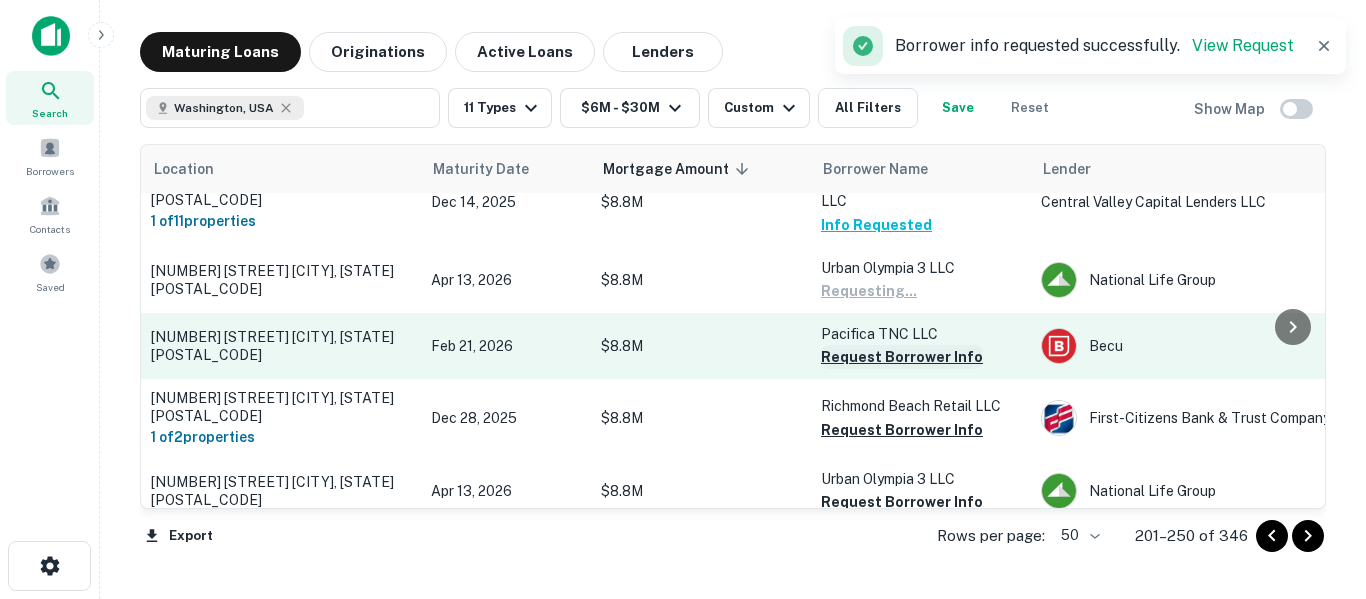 scroll, scrollTop: 1727, scrollLeft: 0, axis: vertical 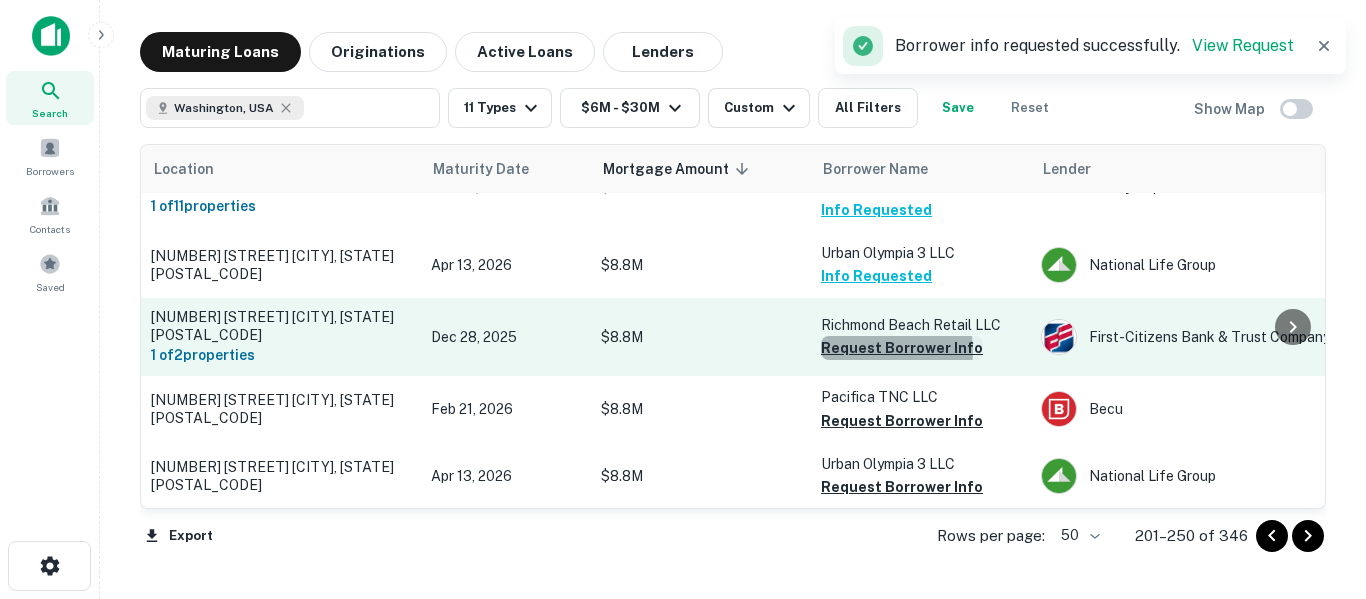 click on "Request Borrower Info" at bounding box center (902, 348) 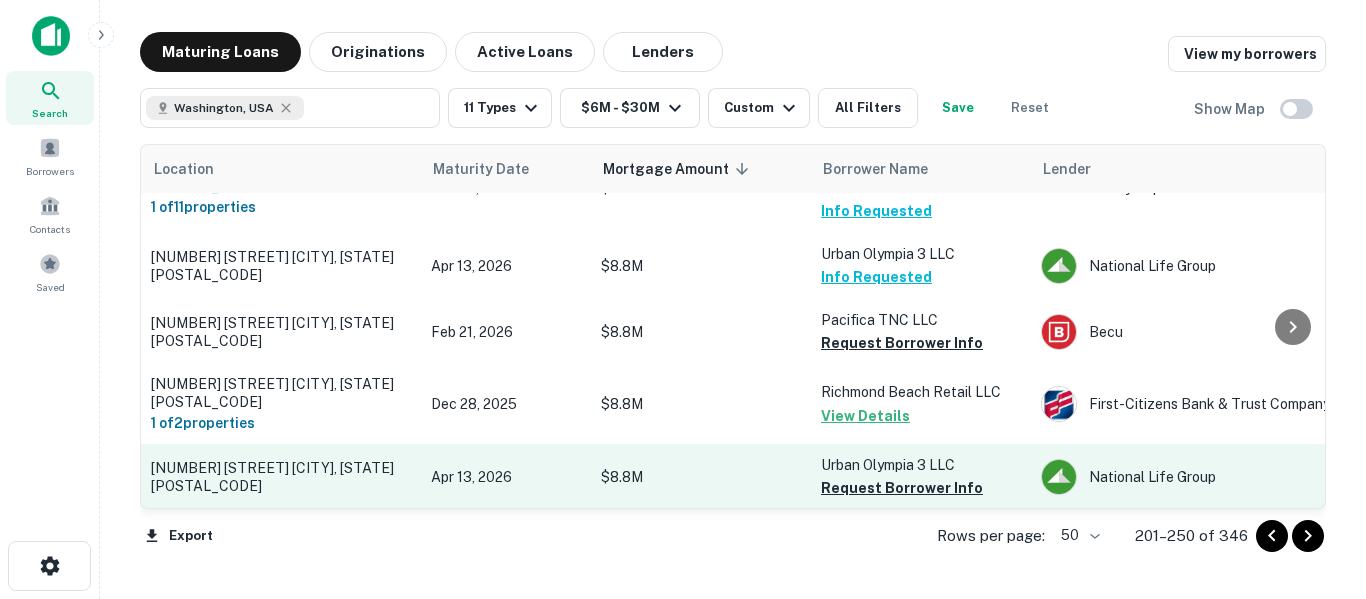 scroll, scrollTop: 1727, scrollLeft: 0, axis: vertical 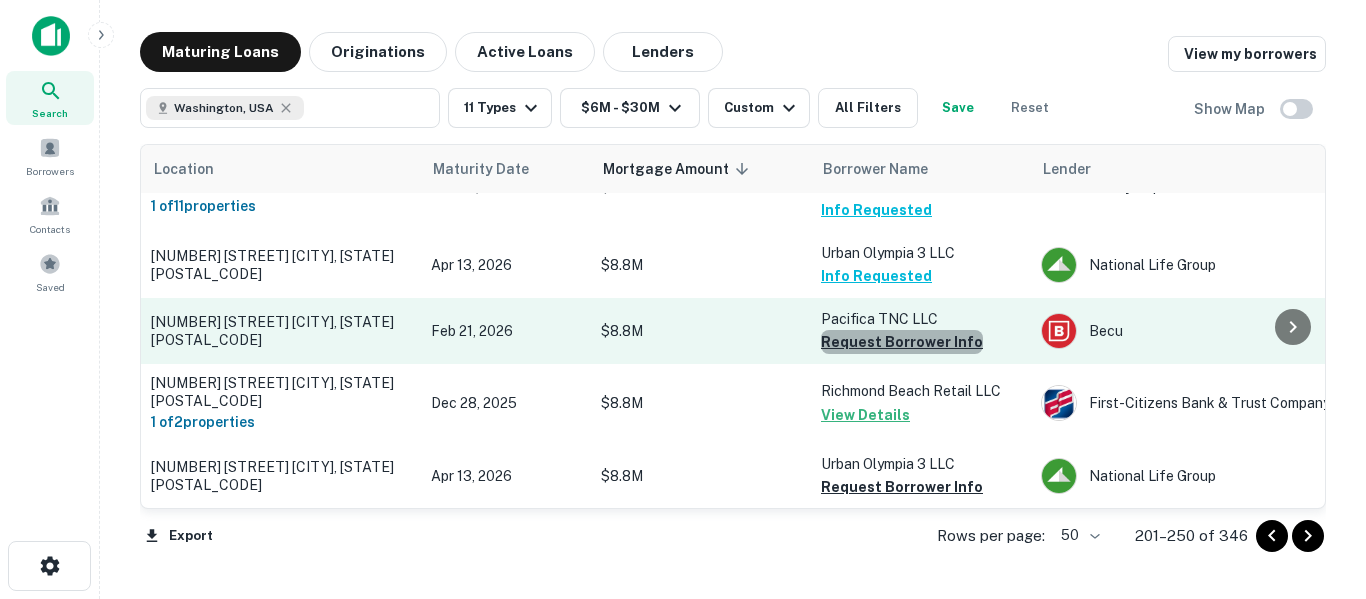 click on "Request Borrower Info" at bounding box center (902, 342) 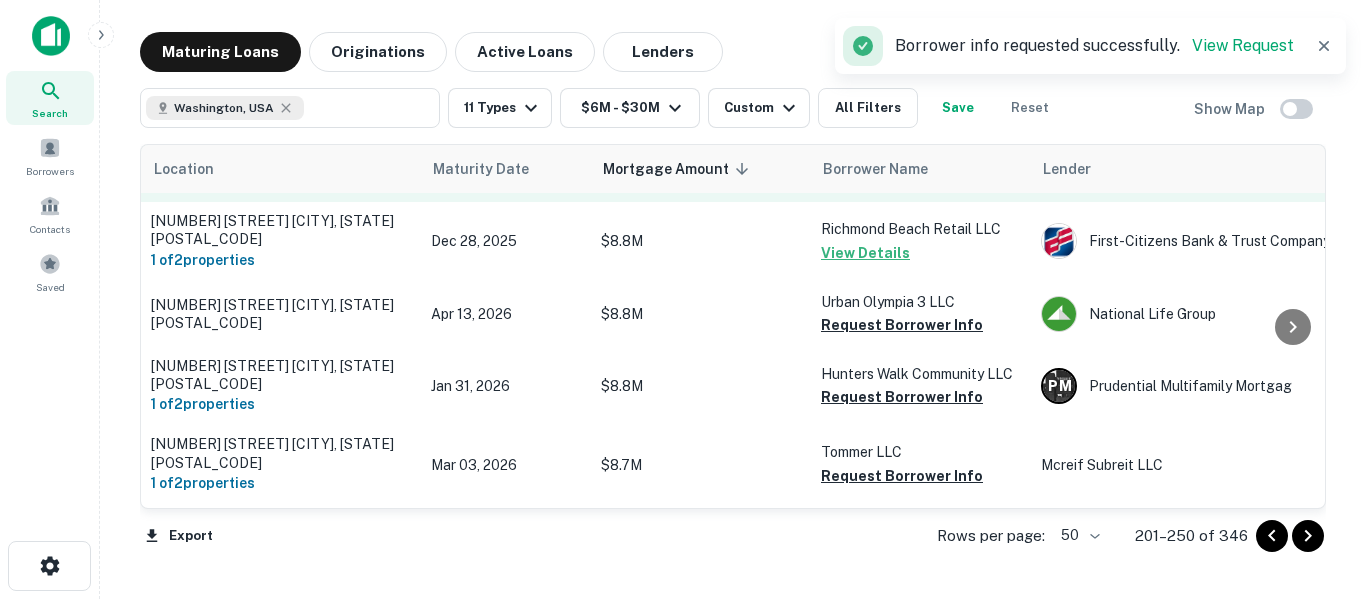 scroll, scrollTop: 1893, scrollLeft: 0, axis: vertical 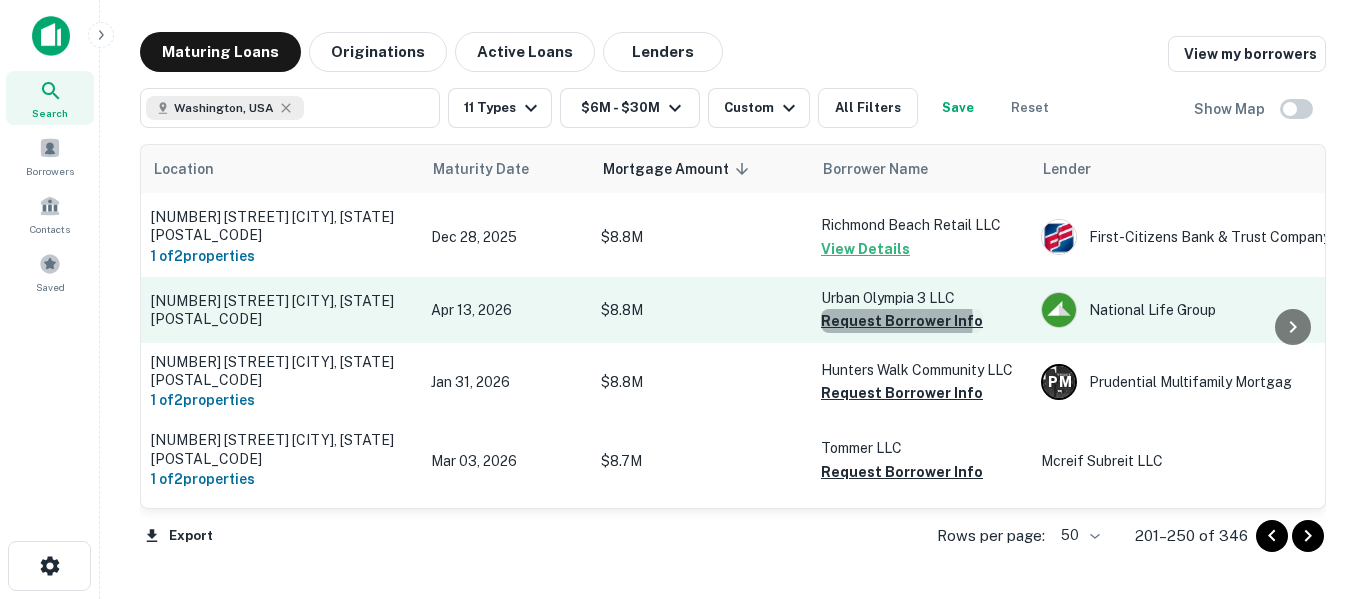 click on "Request Borrower Info" at bounding box center [902, 321] 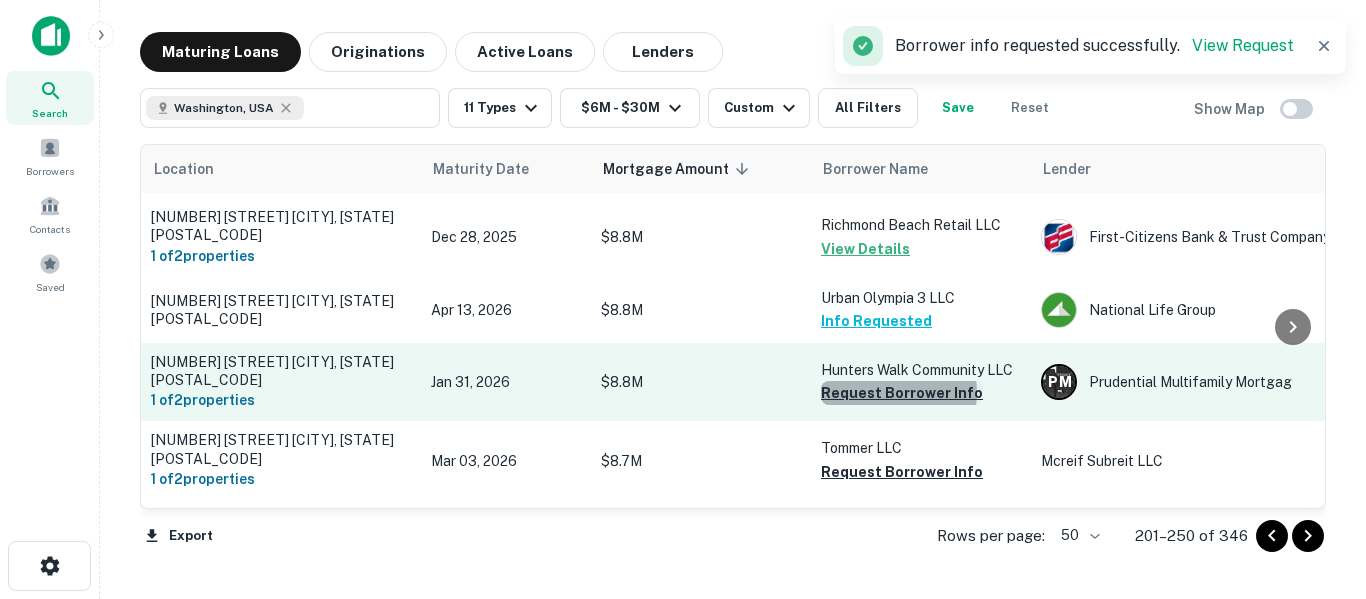 click on "Request Borrower Info" at bounding box center [902, 393] 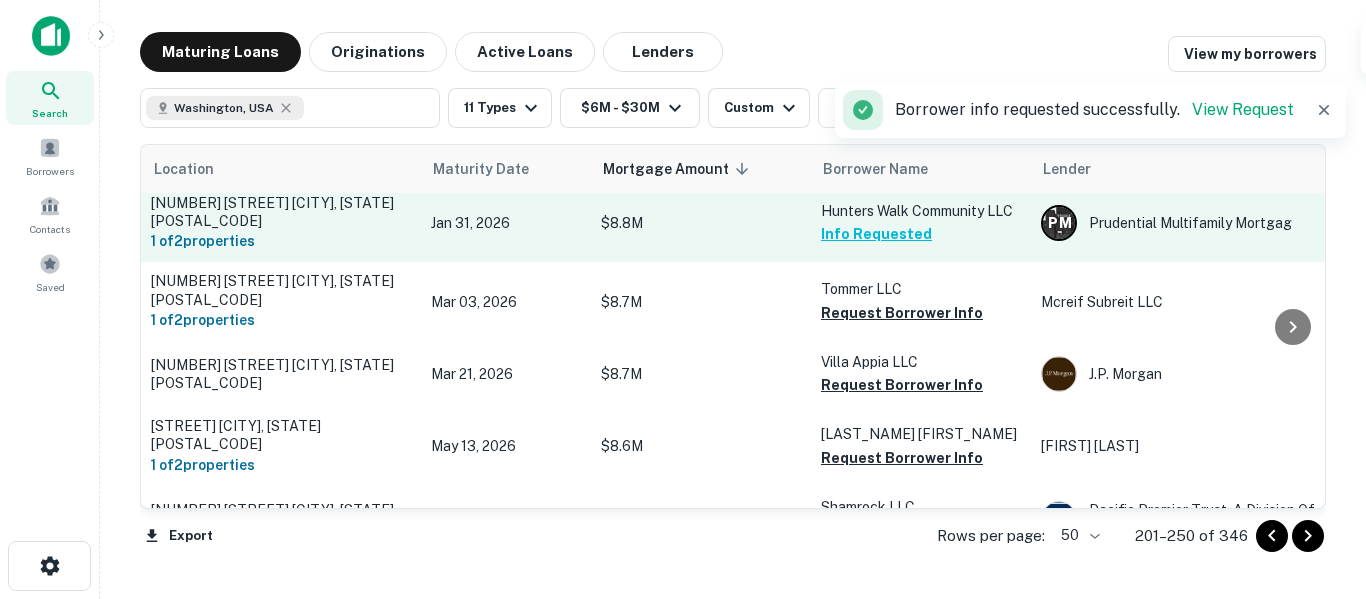 scroll, scrollTop: 2060, scrollLeft: 0, axis: vertical 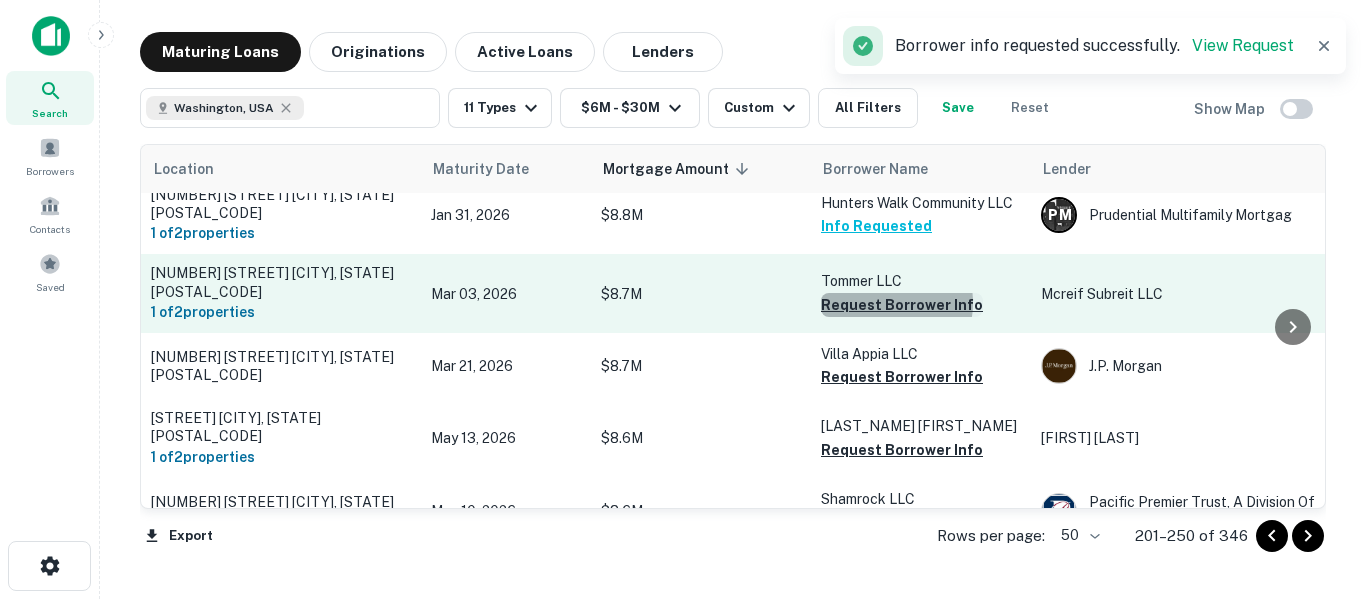 click on "Request Borrower Info" at bounding box center [902, 305] 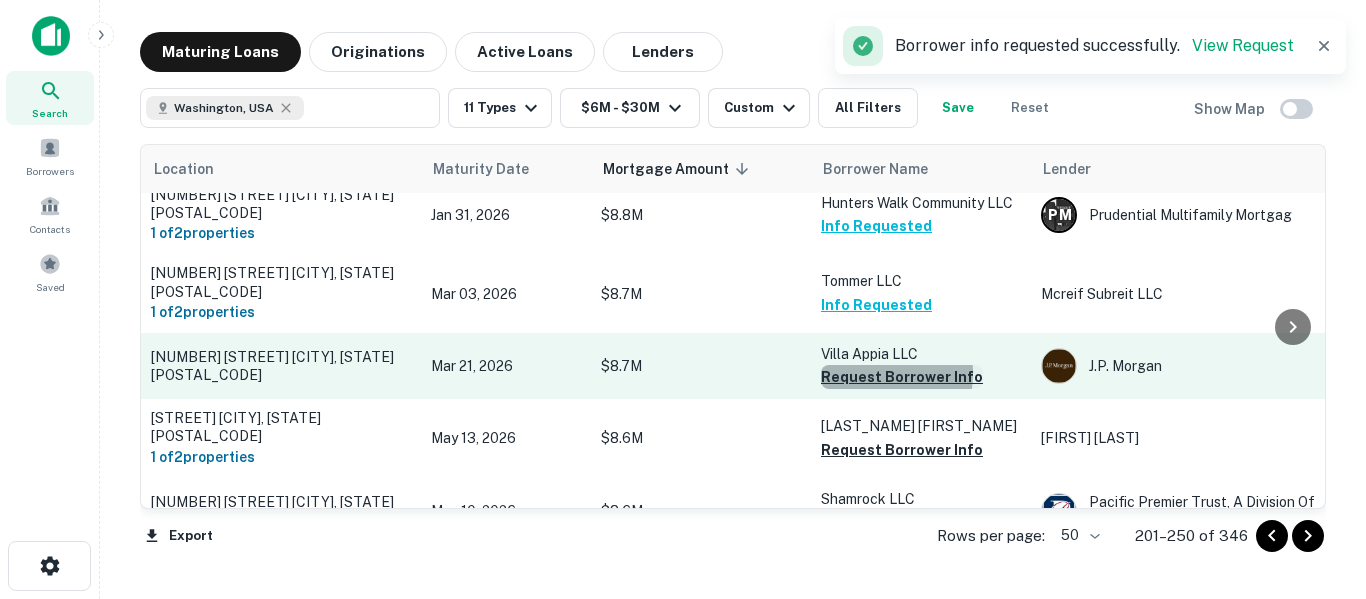click on "Request Borrower Info" at bounding box center [902, 377] 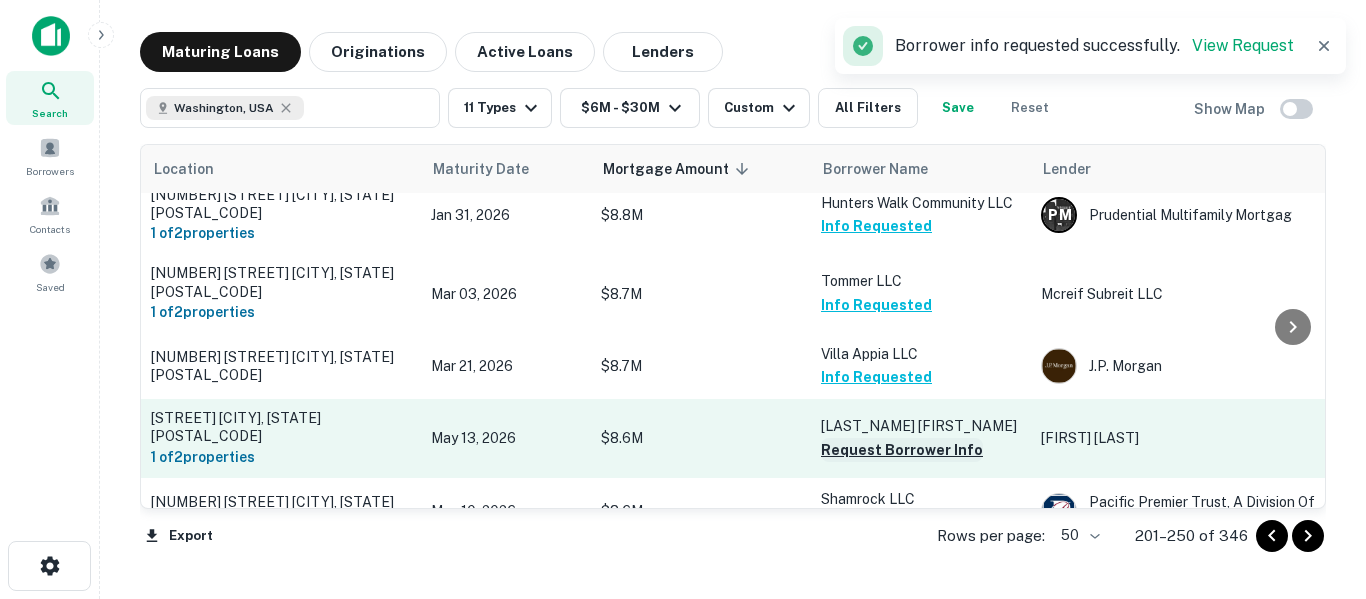 click on "Request Borrower Info" at bounding box center [902, 450] 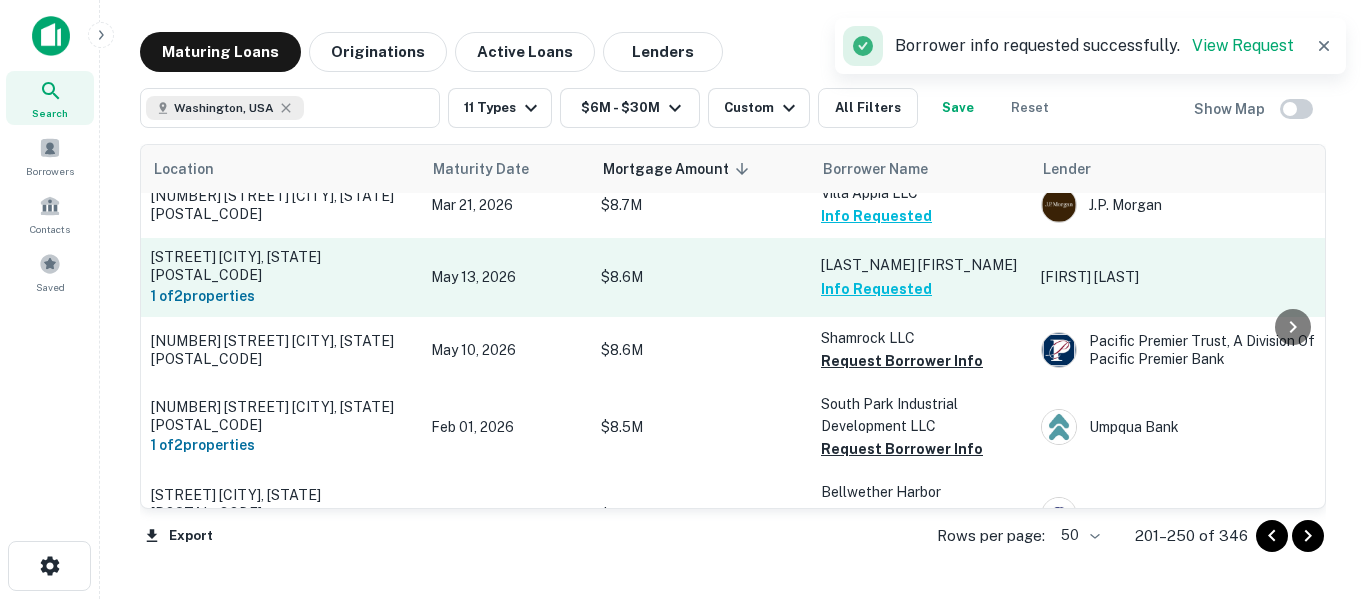 scroll, scrollTop: 2227, scrollLeft: 0, axis: vertical 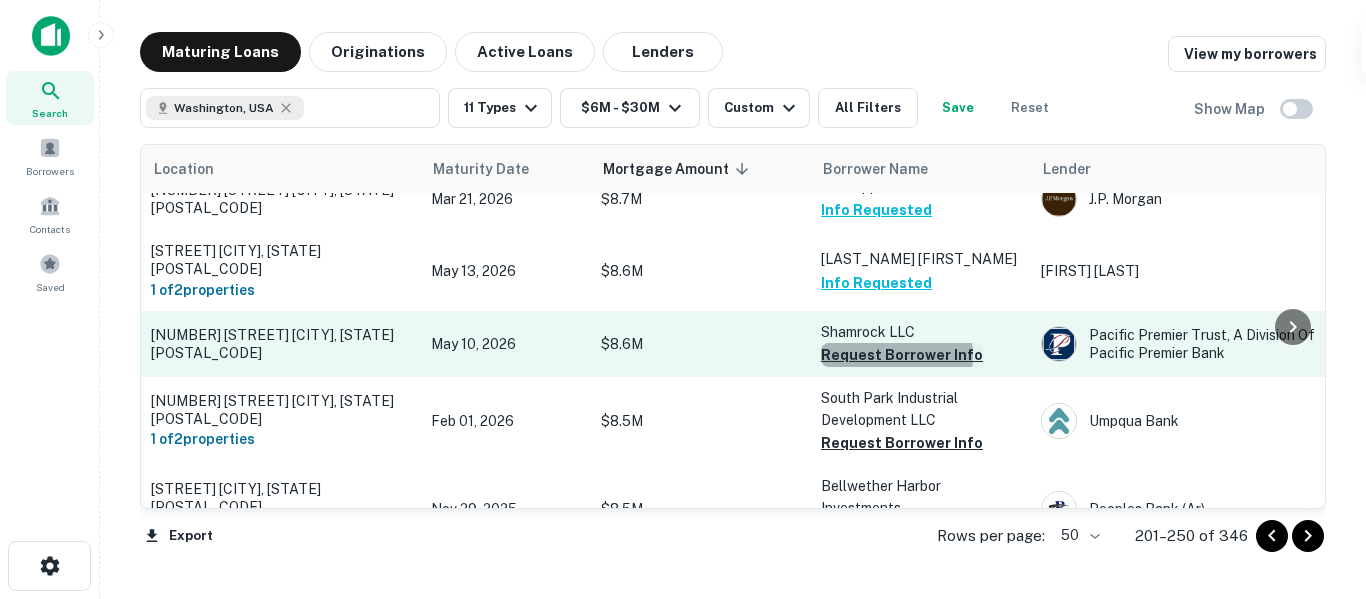 click on "Request Borrower Info" at bounding box center (902, 355) 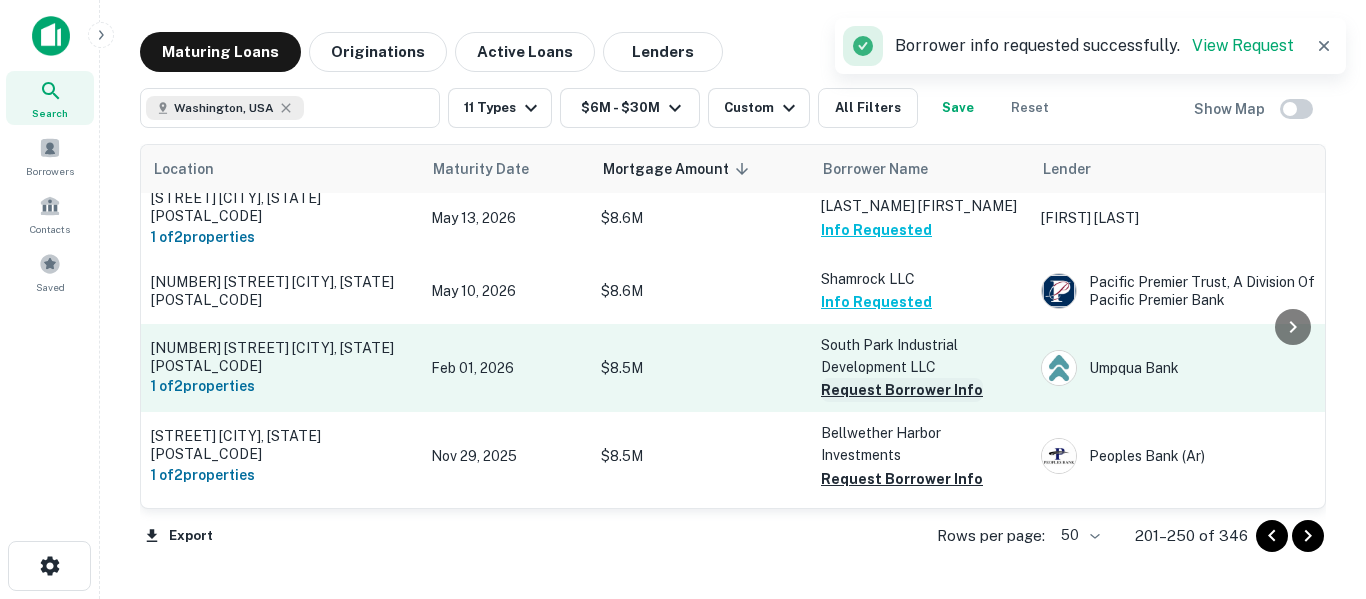 scroll, scrollTop: 2293, scrollLeft: 0, axis: vertical 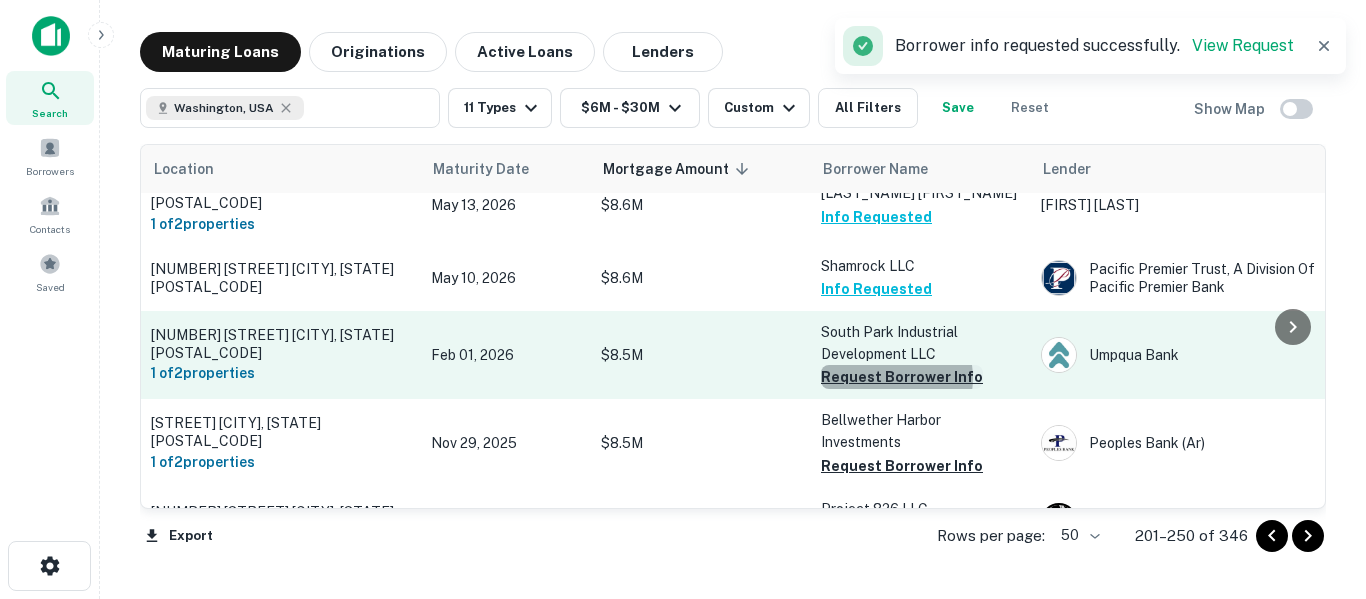 click on "Request Borrower Info" at bounding box center [902, 377] 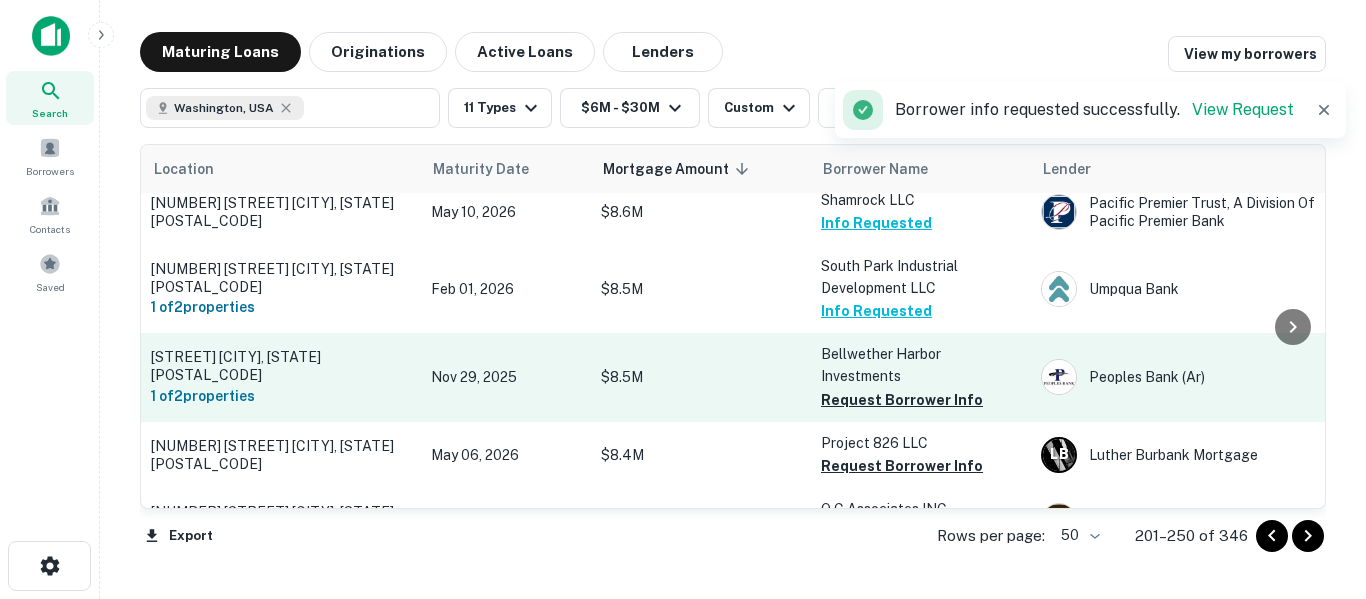 scroll, scrollTop: 2360, scrollLeft: 0, axis: vertical 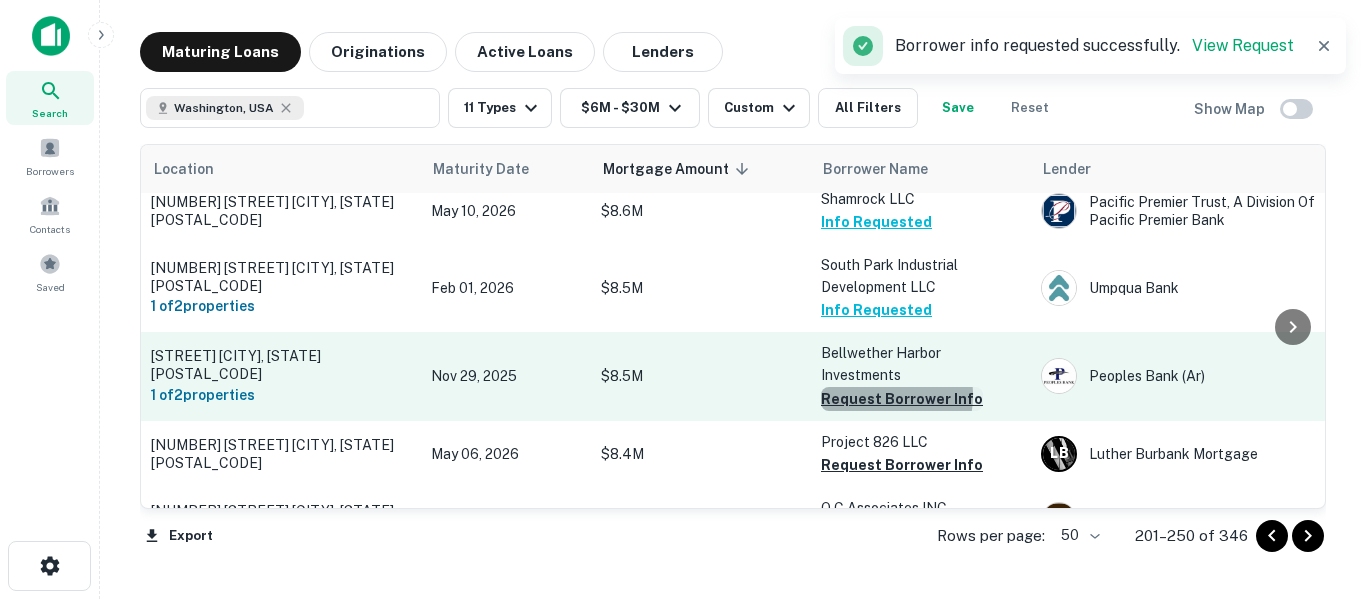 click on "Request Borrower Info" at bounding box center [902, 399] 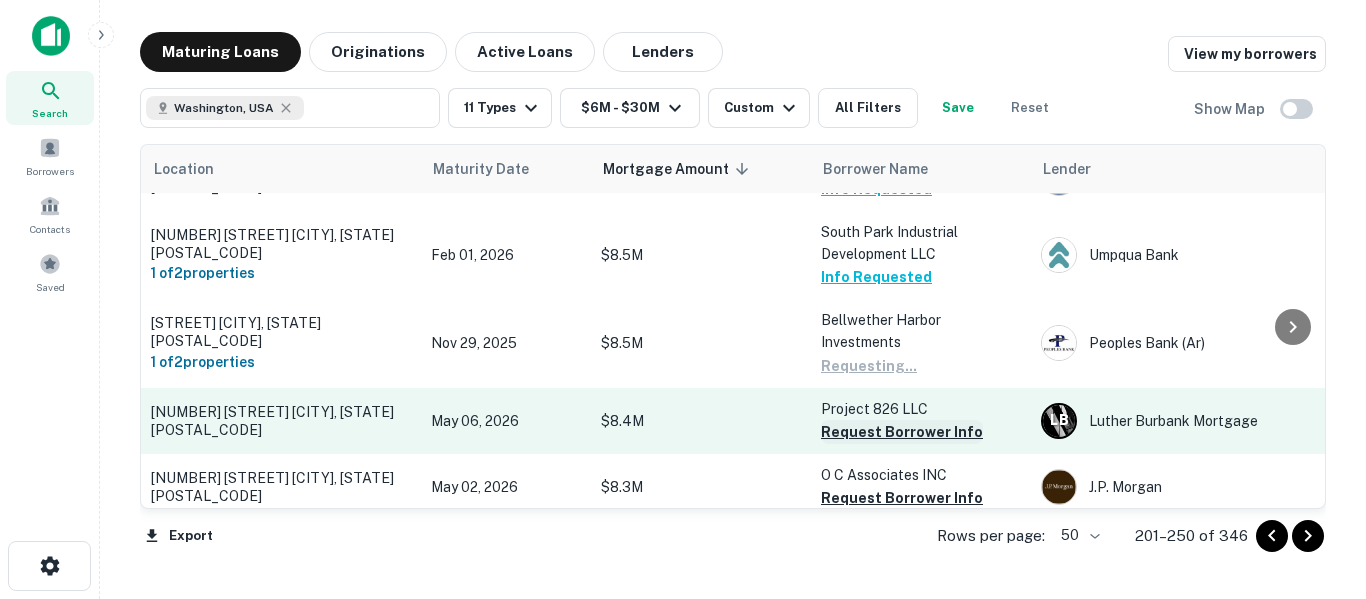 scroll, scrollTop: 2427, scrollLeft: 0, axis: vertical 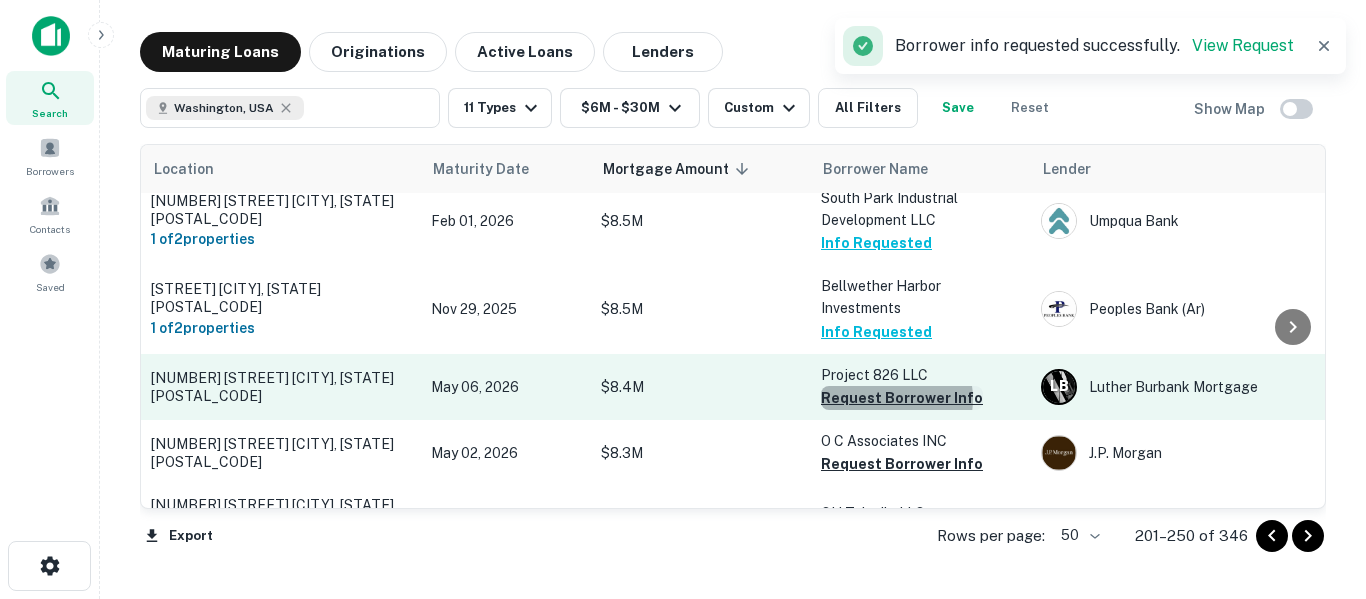 click on "Request Borrower Info" at bounding box center (902, 398) 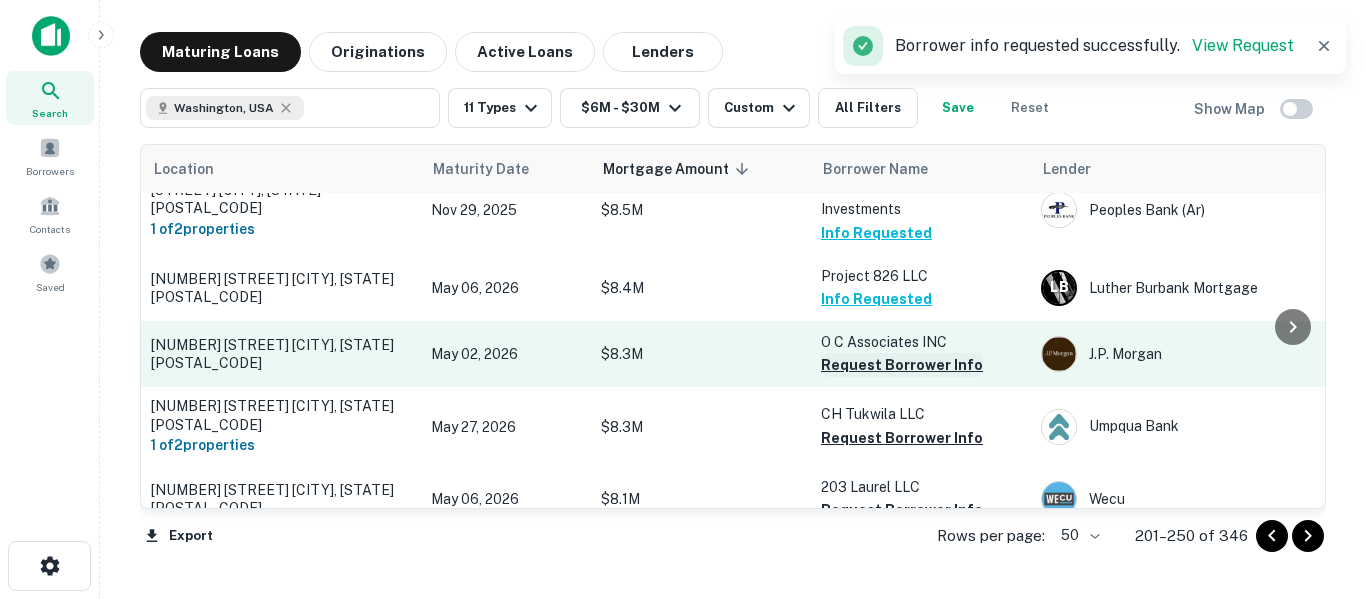 scroll, scrollTop: 2527, scrollLeft: 0, axis: vertical 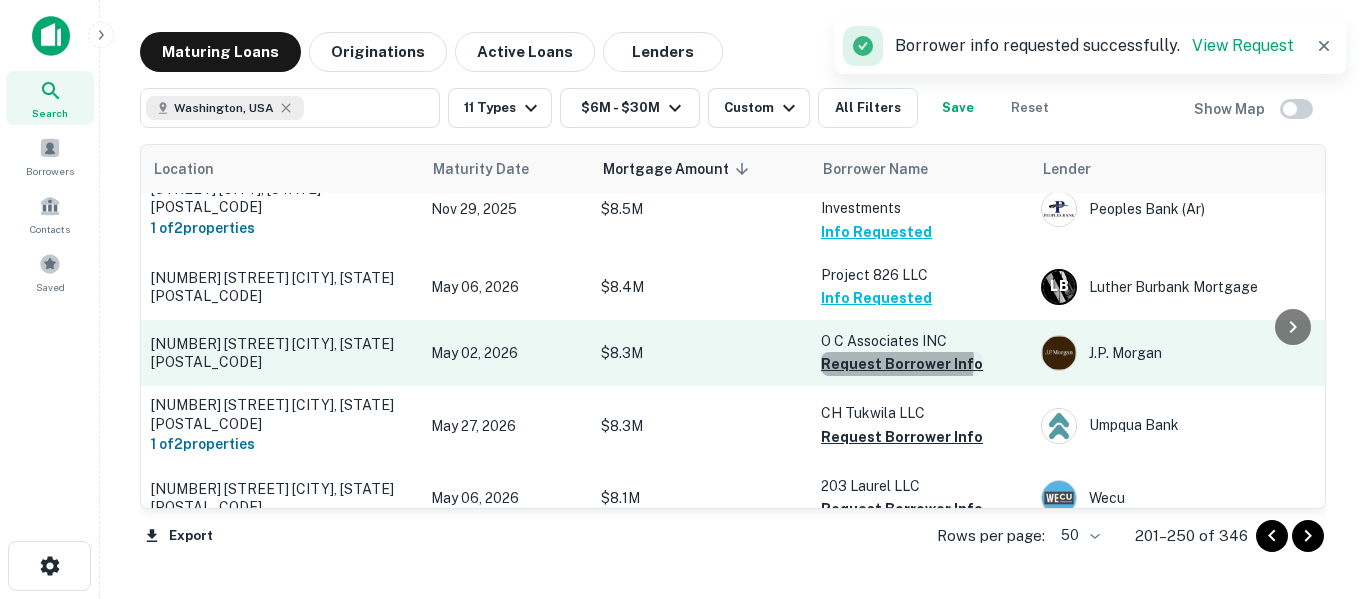 click on "Request Borrower Info" at bounding box center (902, 364) 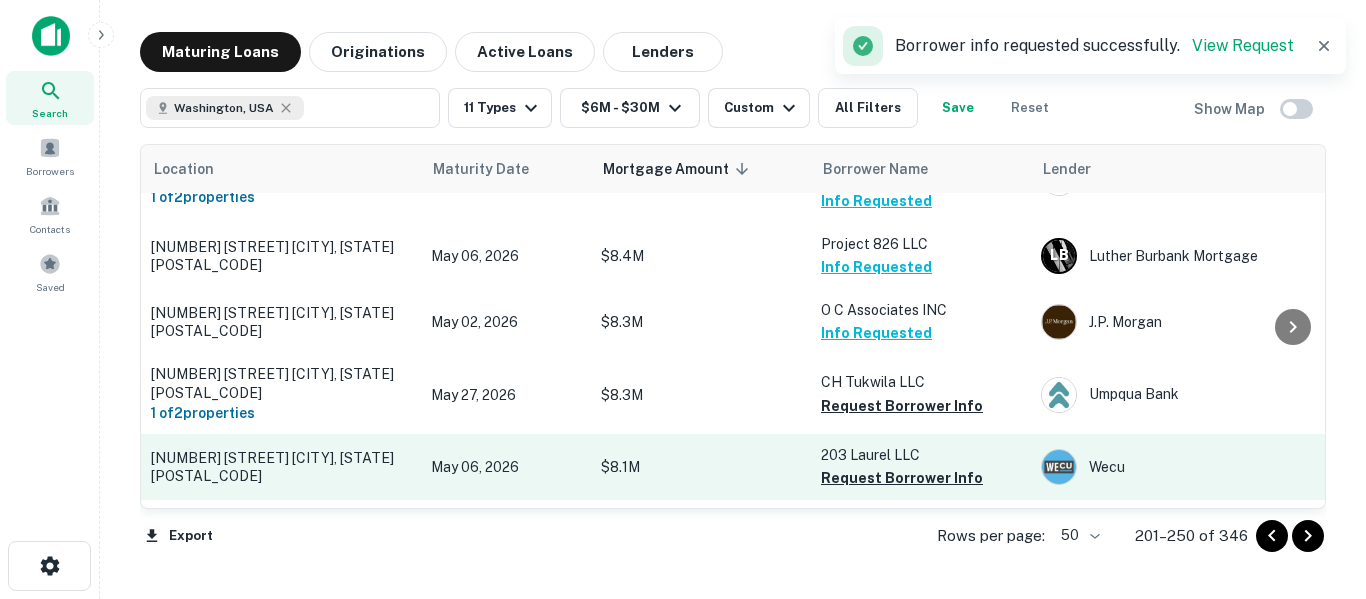 scroll, scrollTop: 2593, scrollLeft: 0, axis: vertical 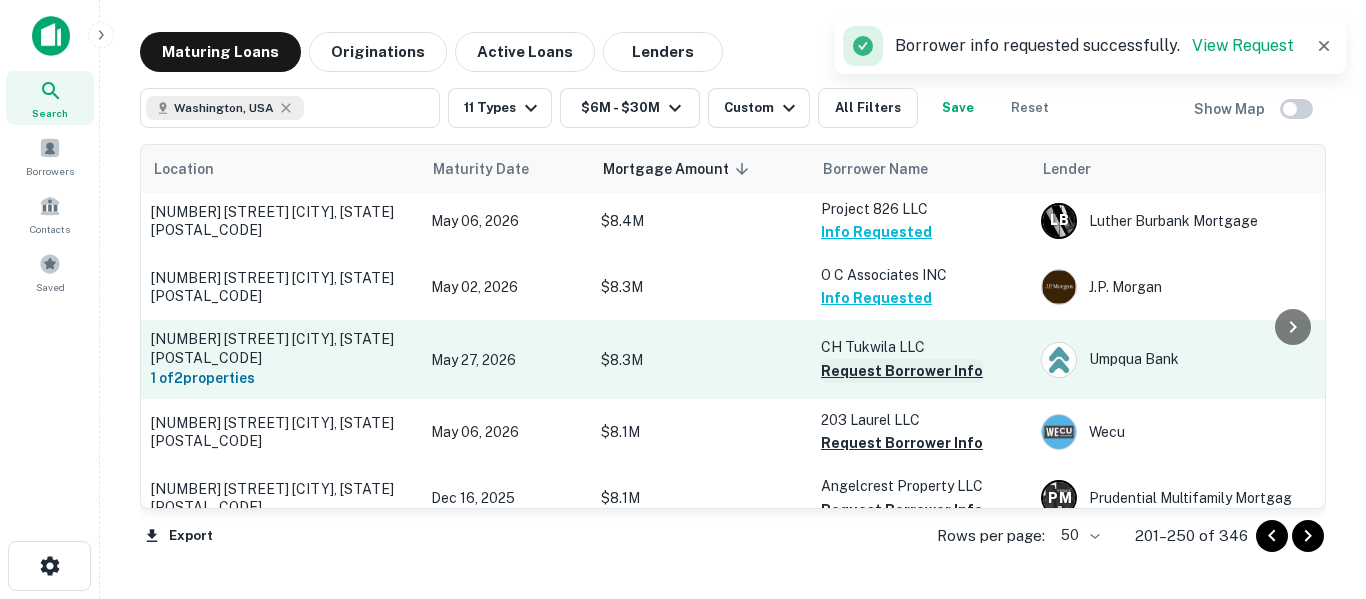click on "Request Borrower Info" at bounding box center [902, 371] 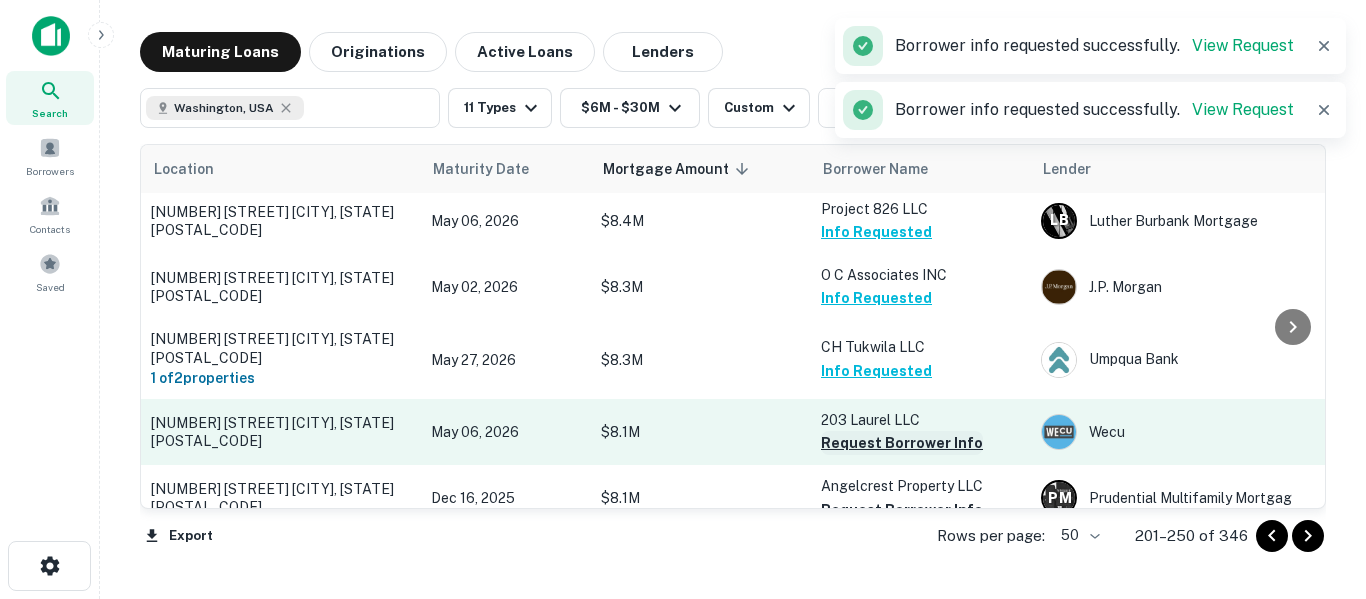 scroll, scrollTop: 2660, scrollLeft: 0, axis: vertical 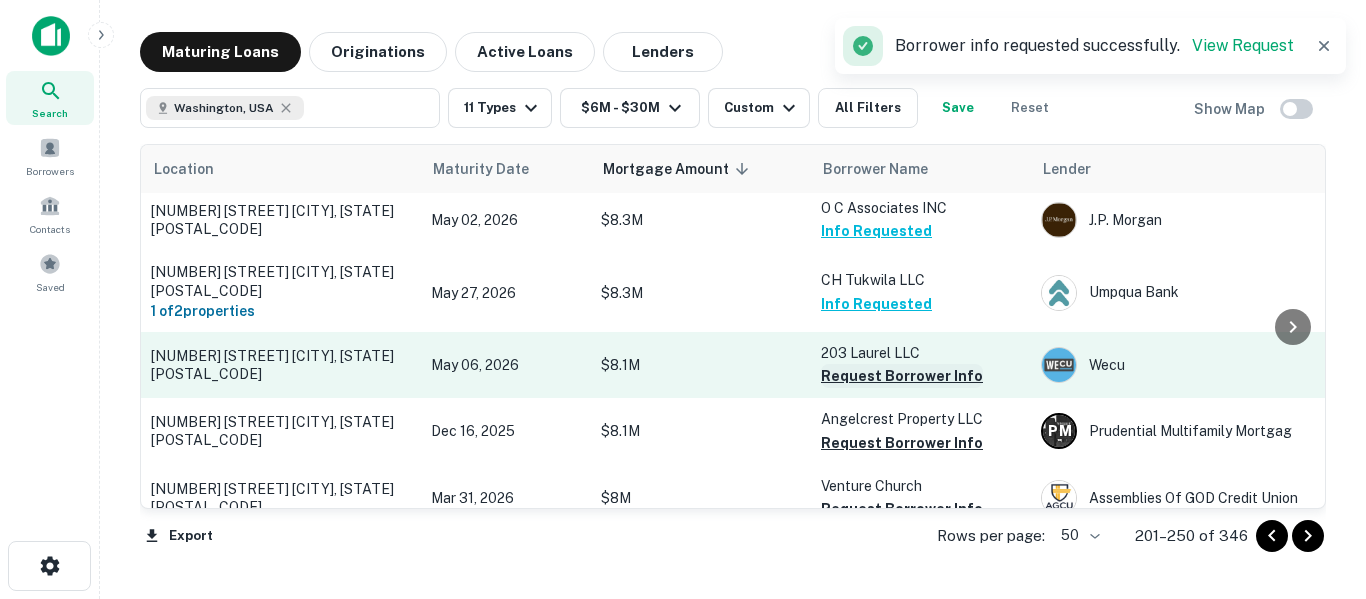 click on "Request Borrower Info" at bounding box center [902, 376] 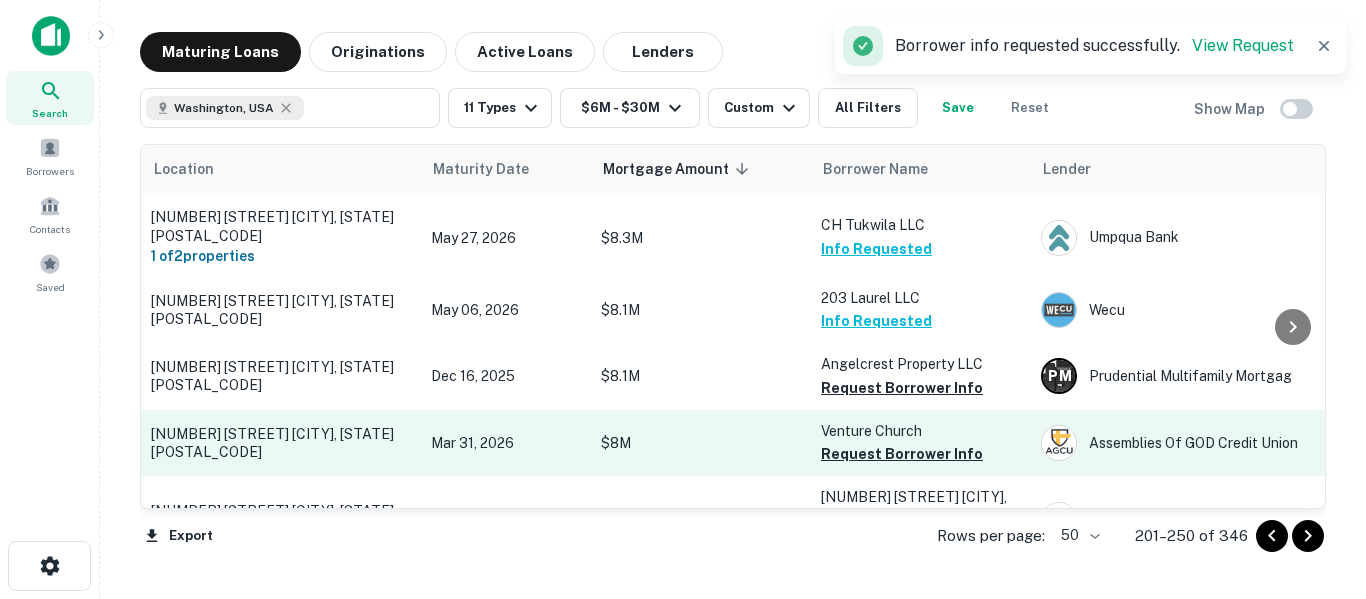 scroll, scrollTop: 2727, scrollLeft: 0, axis: vertical 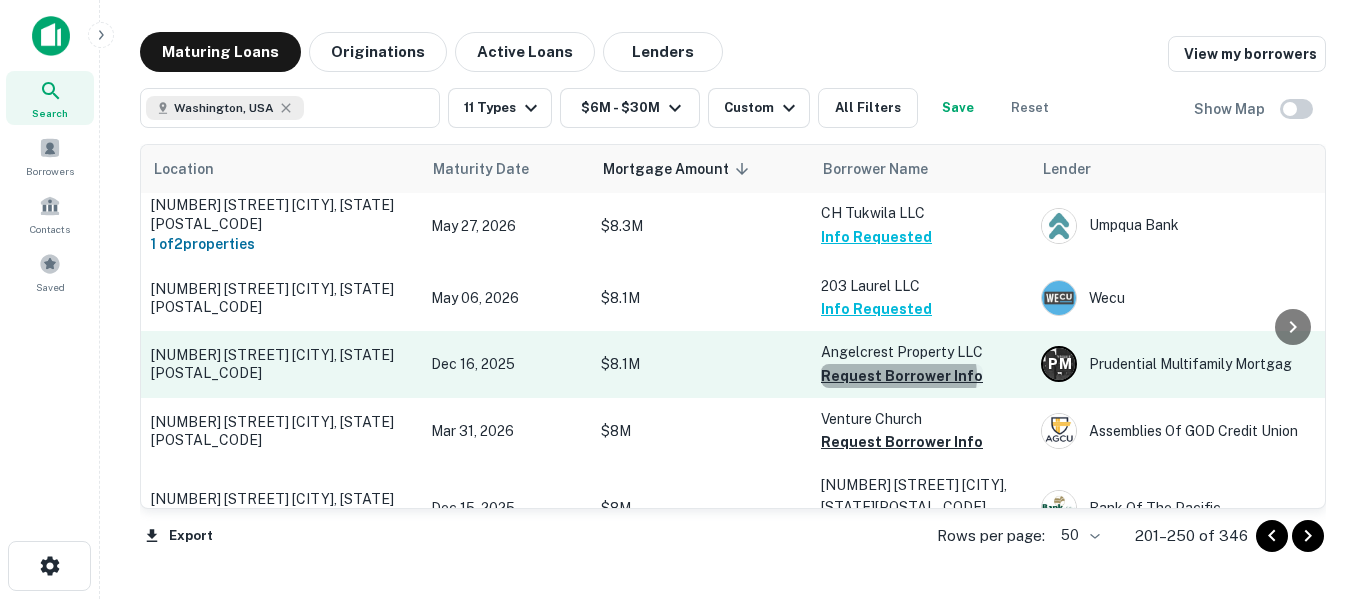 click on "Request Borrower Info" at bounding box center [902, 376] 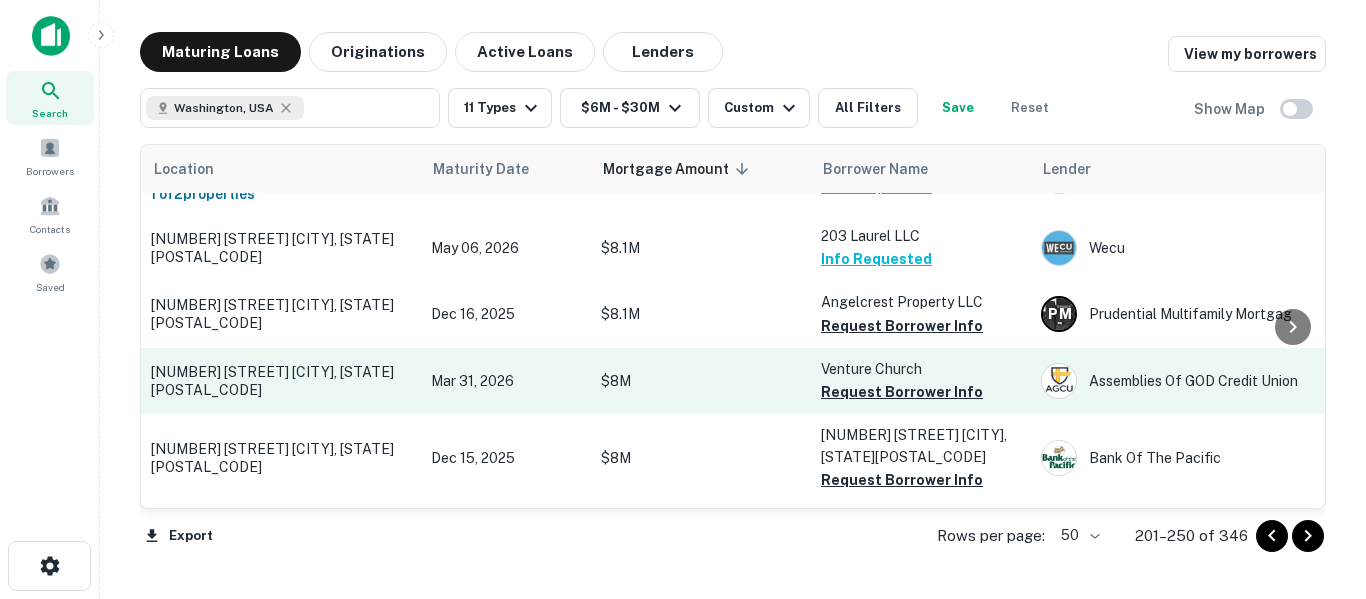 scroll, scrollTop: 2760, scrollLeft: 0, axis: vertical 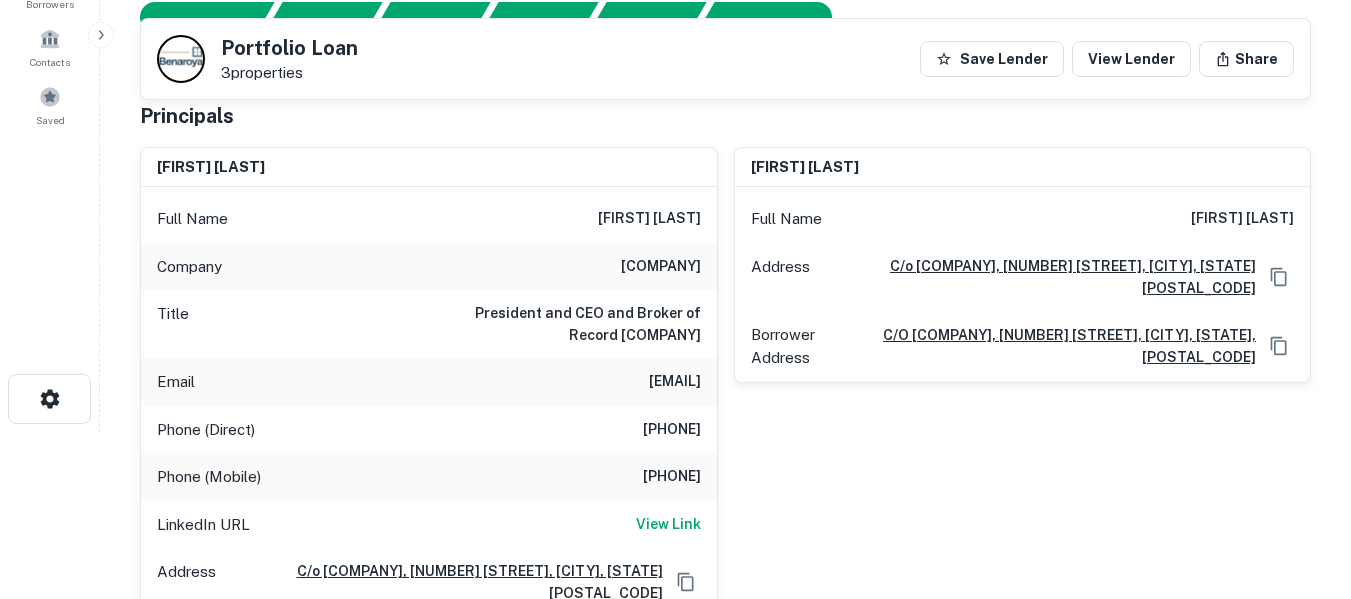 drag, startPoint x: 523, startPoint y: 377, endPoint x: 699, endPoint y: 375, distance: 176.01137 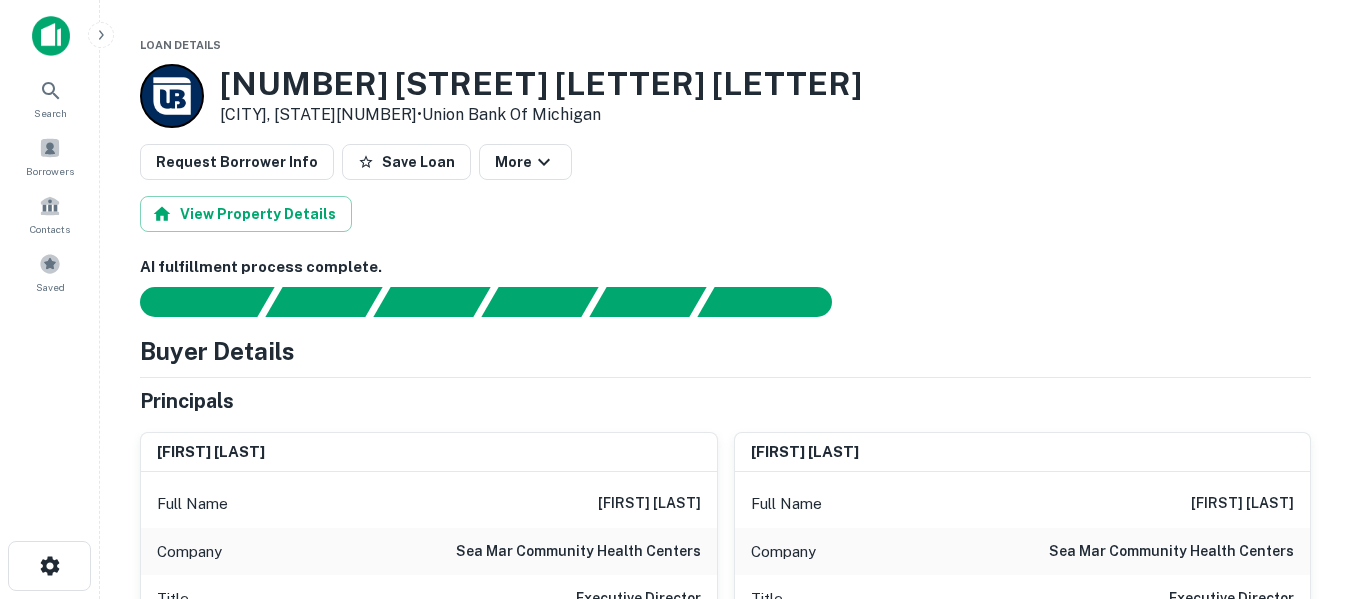 scroll, scrollTop: 0, scrollLeft: 0, axis: both 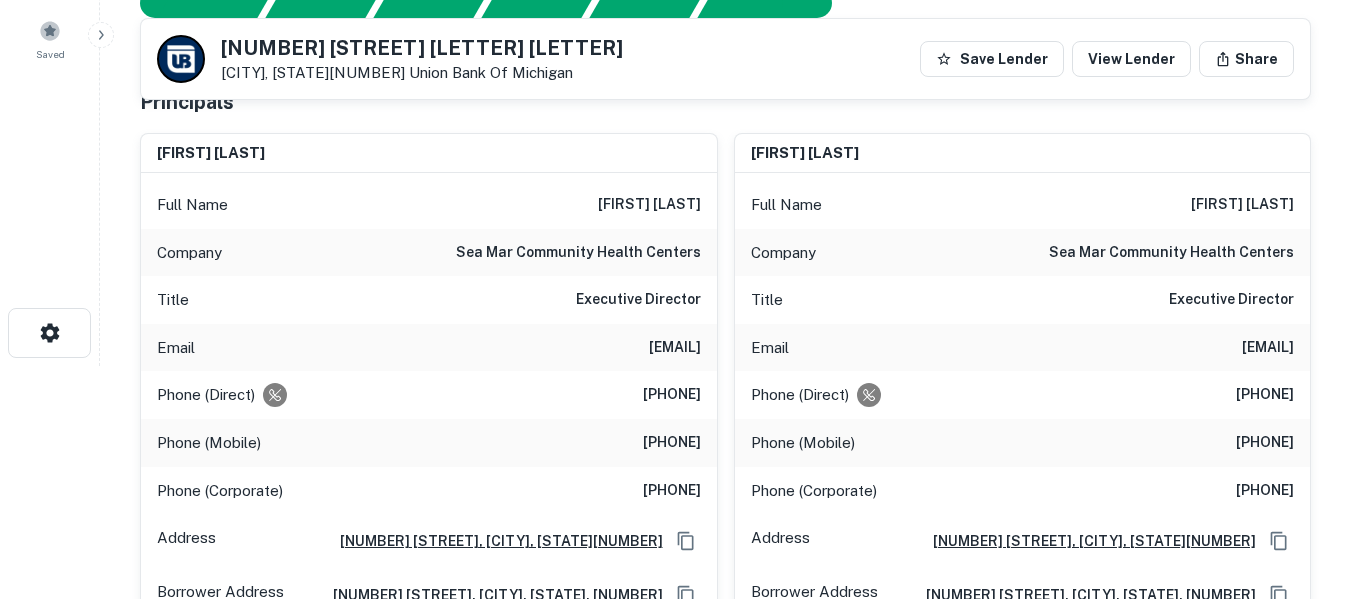 drag, startPoint x: 505, startPoint y: 348, endPoint x: 697, endPoint y: 352, distance: 192.04166 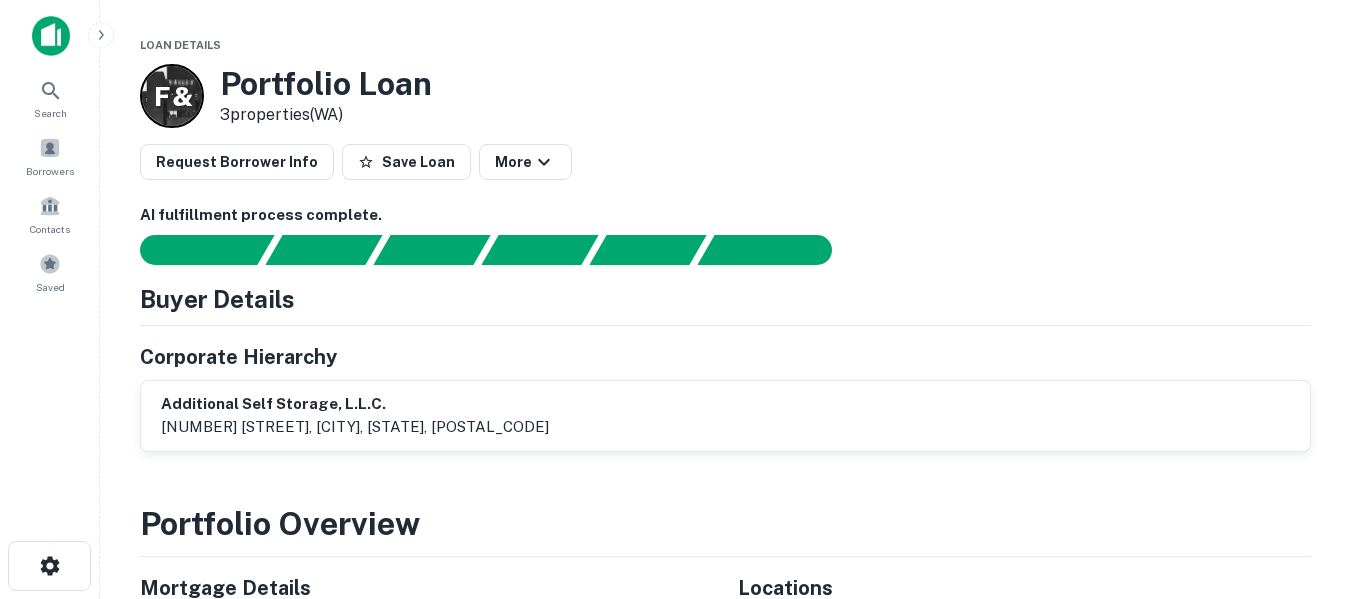 scroll, scrollTop: 0, scrollLeft: 0, axis: both 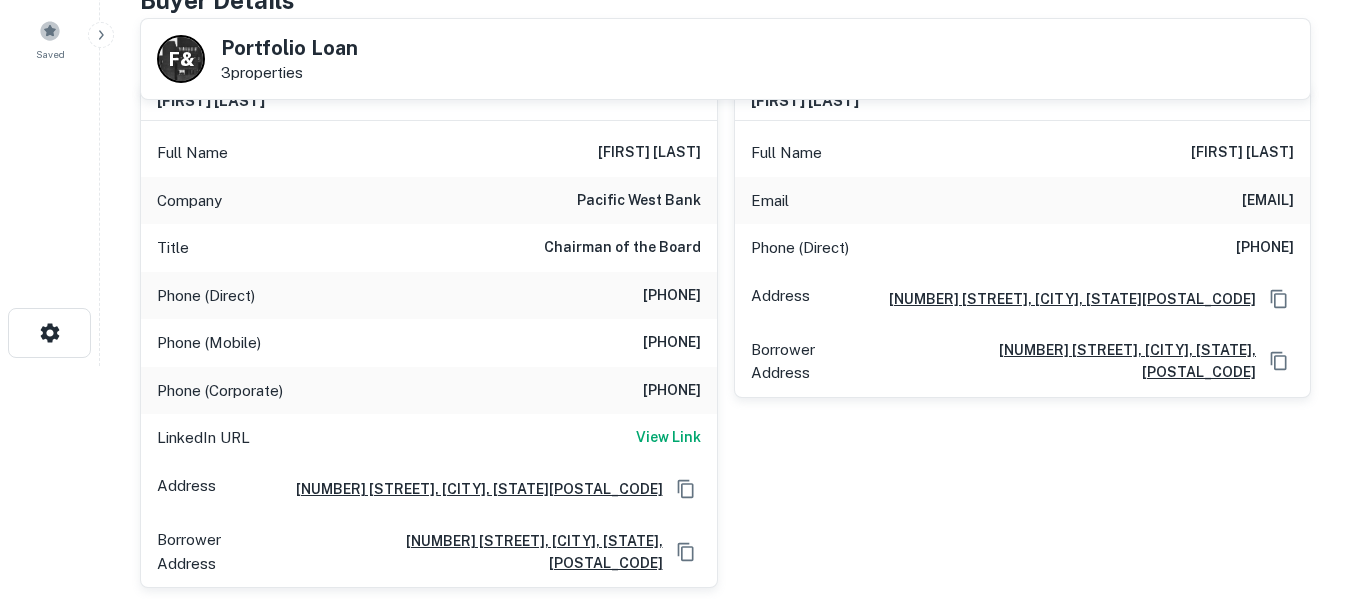 drag, startPoint x: 1127, startPoint y: 203, endPoint x: 1293, endPoint y: 197, distance: 166.1084 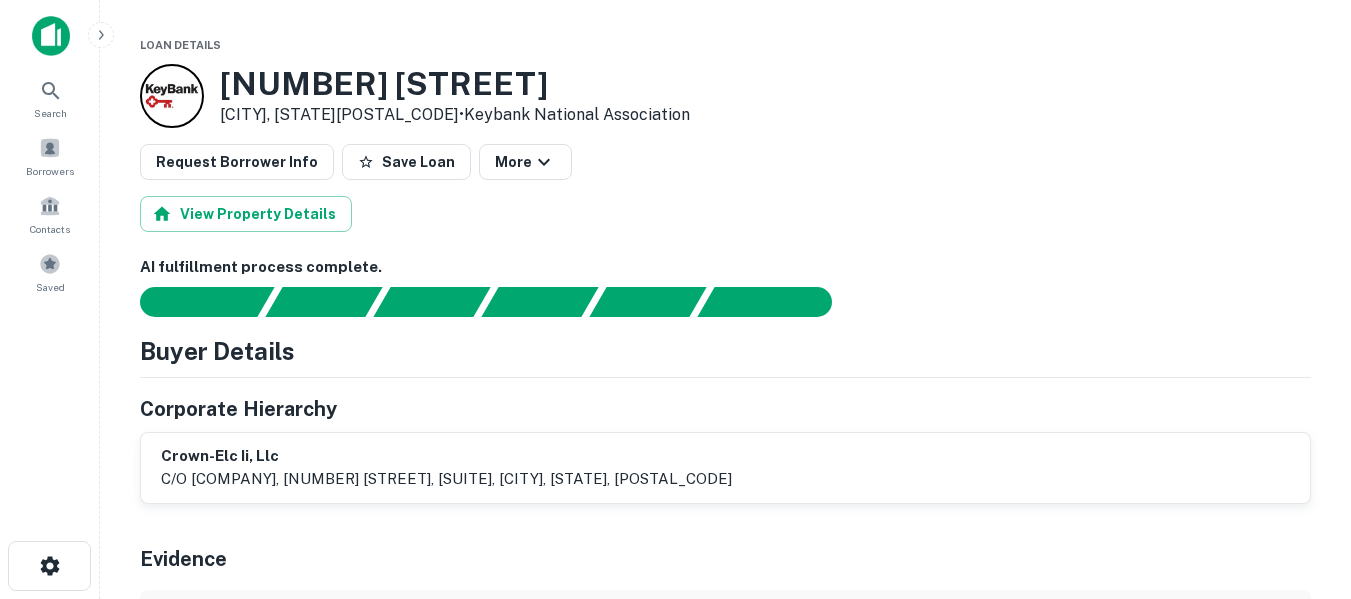 scroll, scrollTop: 0, scrollLeft: 0, axis: both 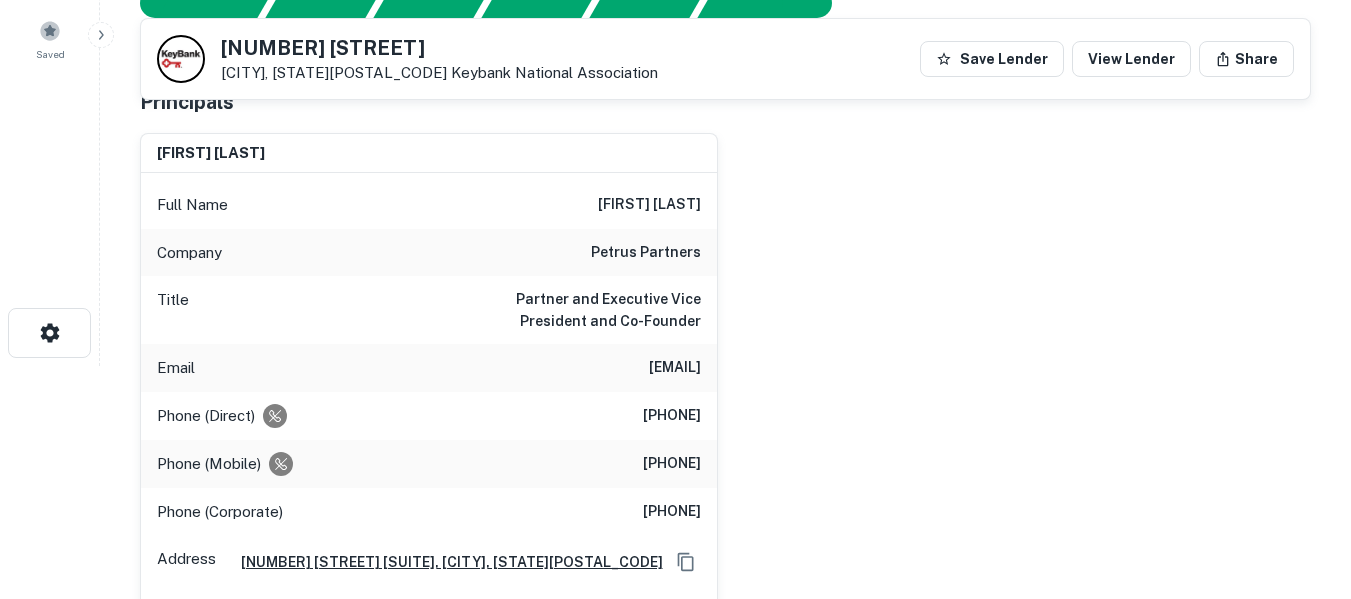 drag, startPoint x: 493, startPoint y: 368, endPoint x: 704, endPoint y: 365, distance: 211.02133 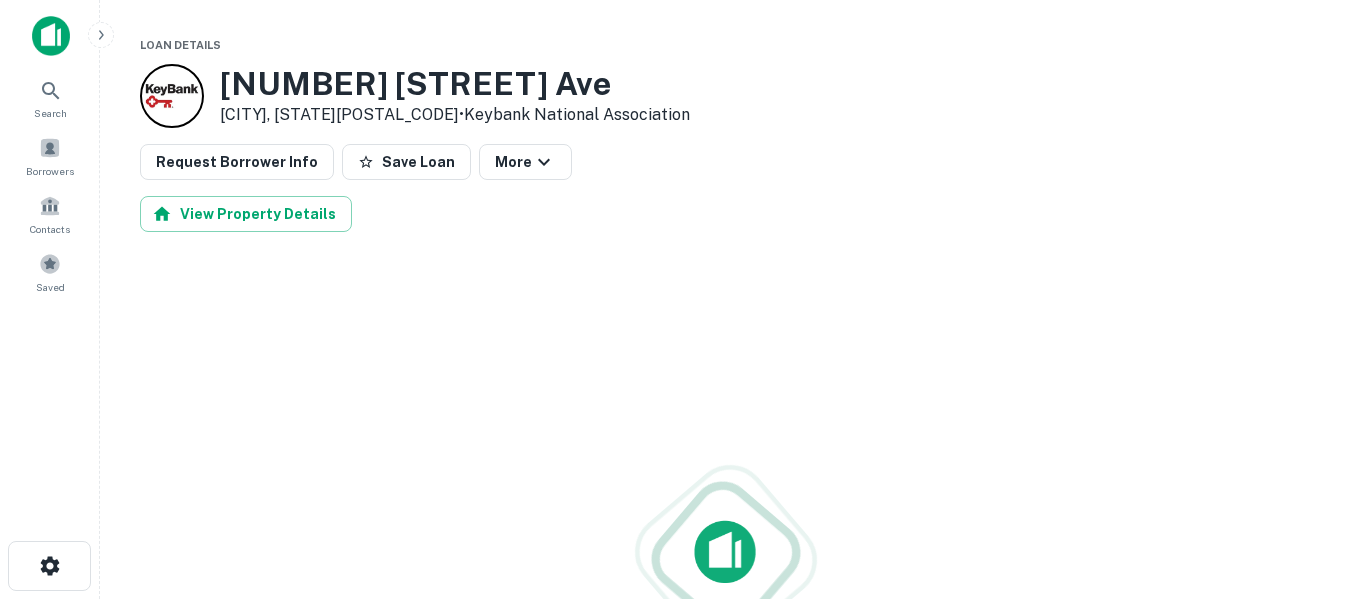 scroll, scrollTop: 0, scrollLeft: 0, axis: both 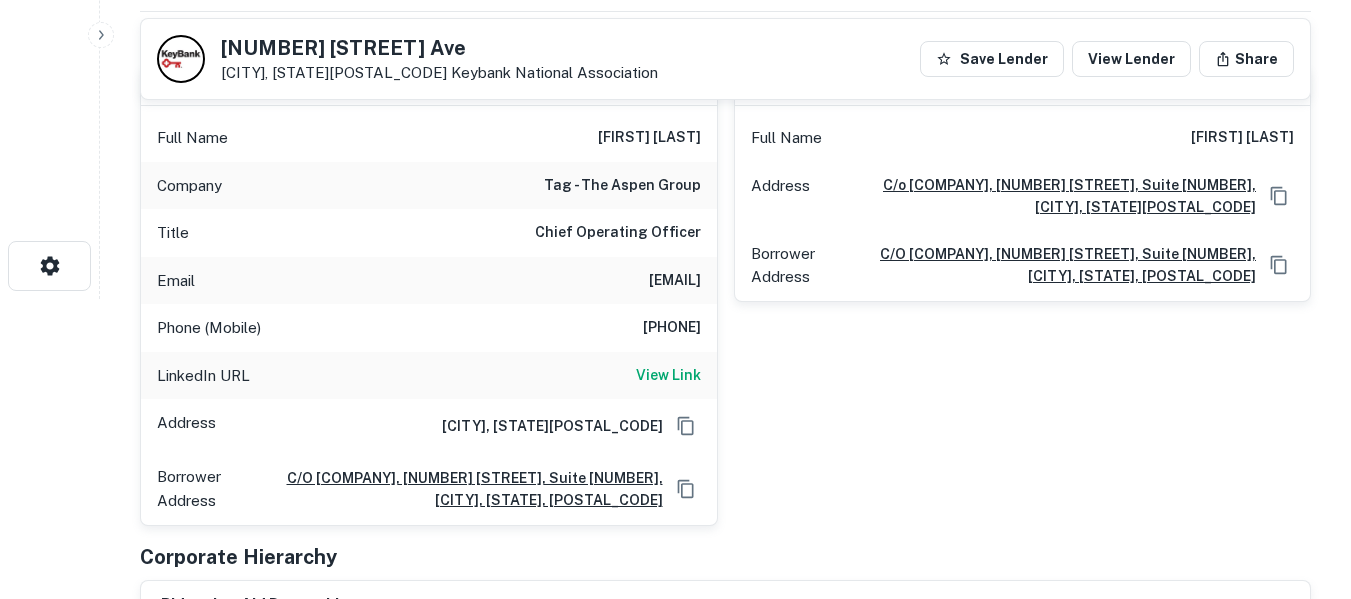 drag, startPoint x: 526, startPoint y: 280, endPoint x: 700, endPoint y: 289, distance: 174.2326 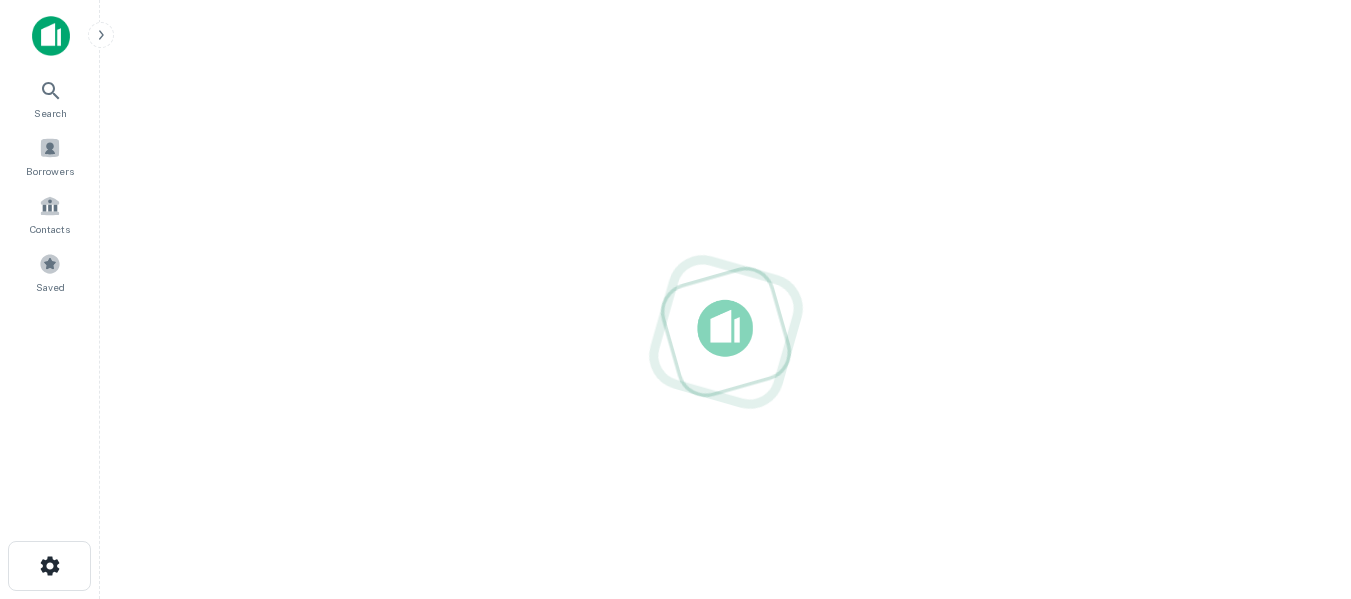scroll, scrollTop: 0, scrollLeft: 0, axis: both 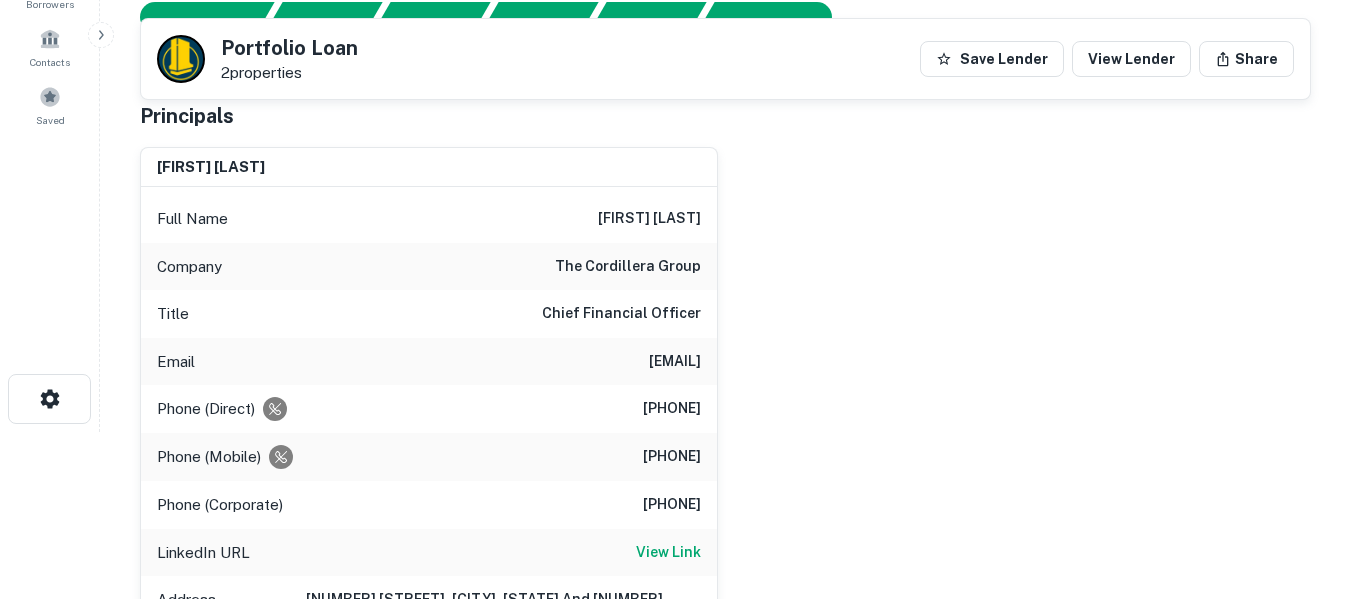 drag, startPoint x: 522, startPoint y: 357, endPoint x: 697, endPoint y: 367, distance: 175.28548 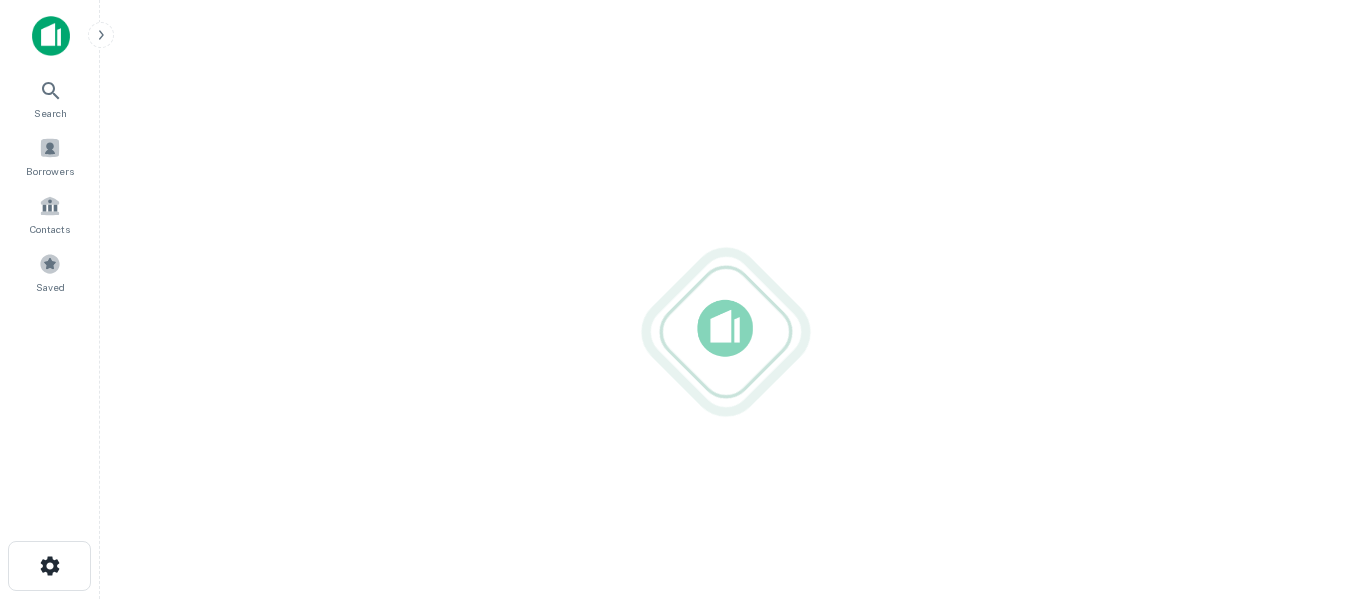 scroll, scrollTop: 0, scrollLeft: 0, axis: both 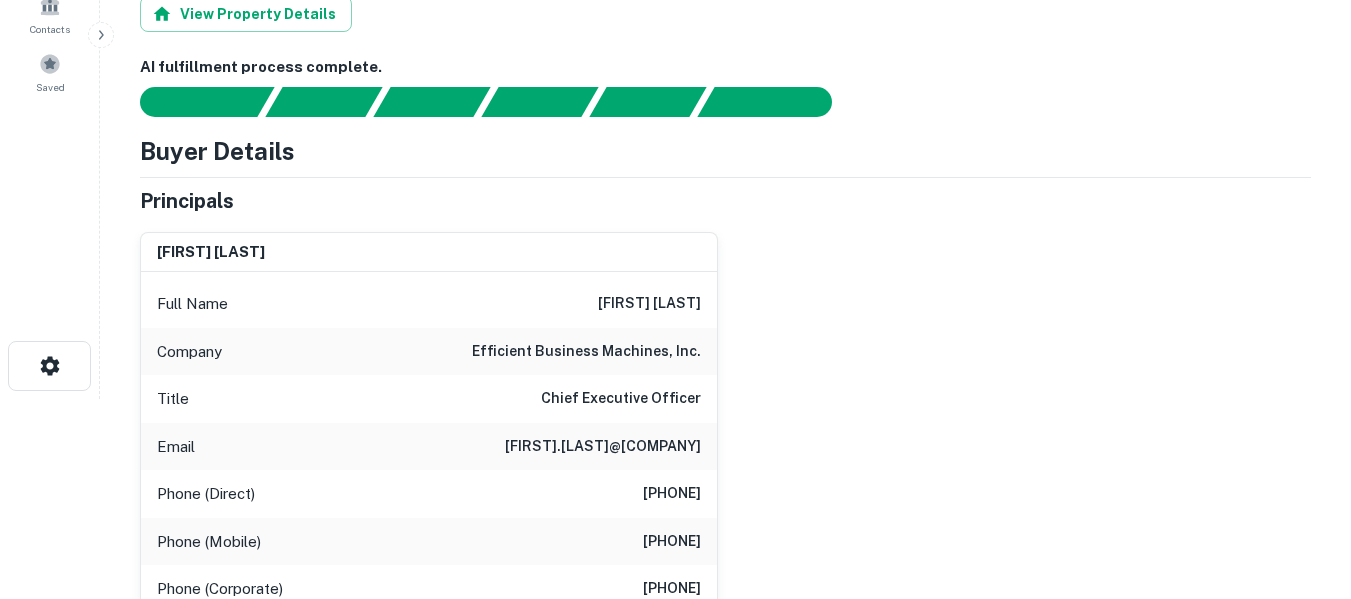 drag, startPoint x: 529, startPoint y: 446, endPoint x: 699, endPoint y: 446, distance: 170 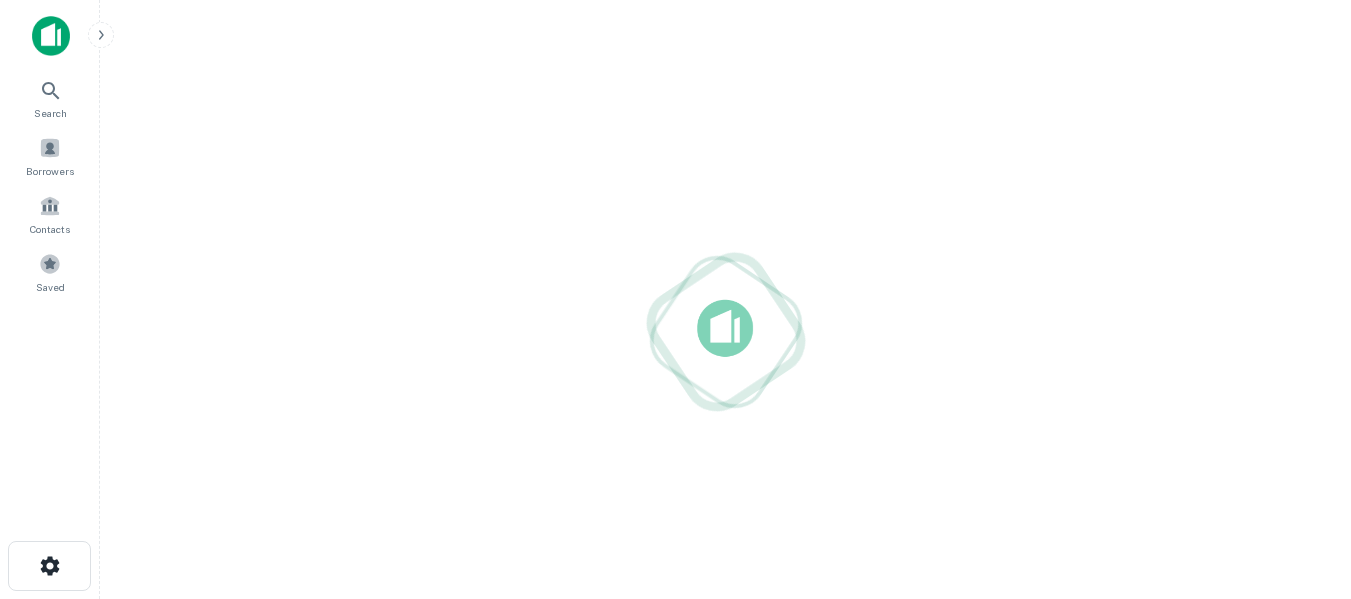 scroll, scrollTop: 0, scrollLeft: 0, axis: both 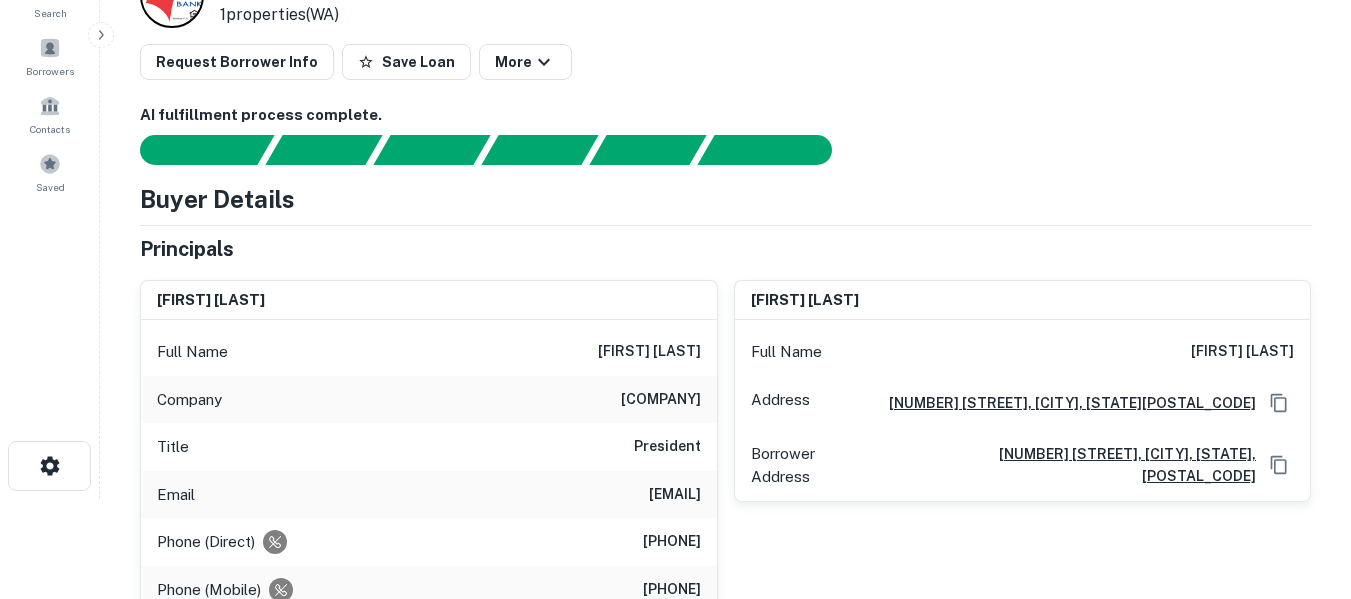 drag, startPoint x: 491, startPoint y: 495, endPoint x: 696, endPoint y: 495, distance: 205 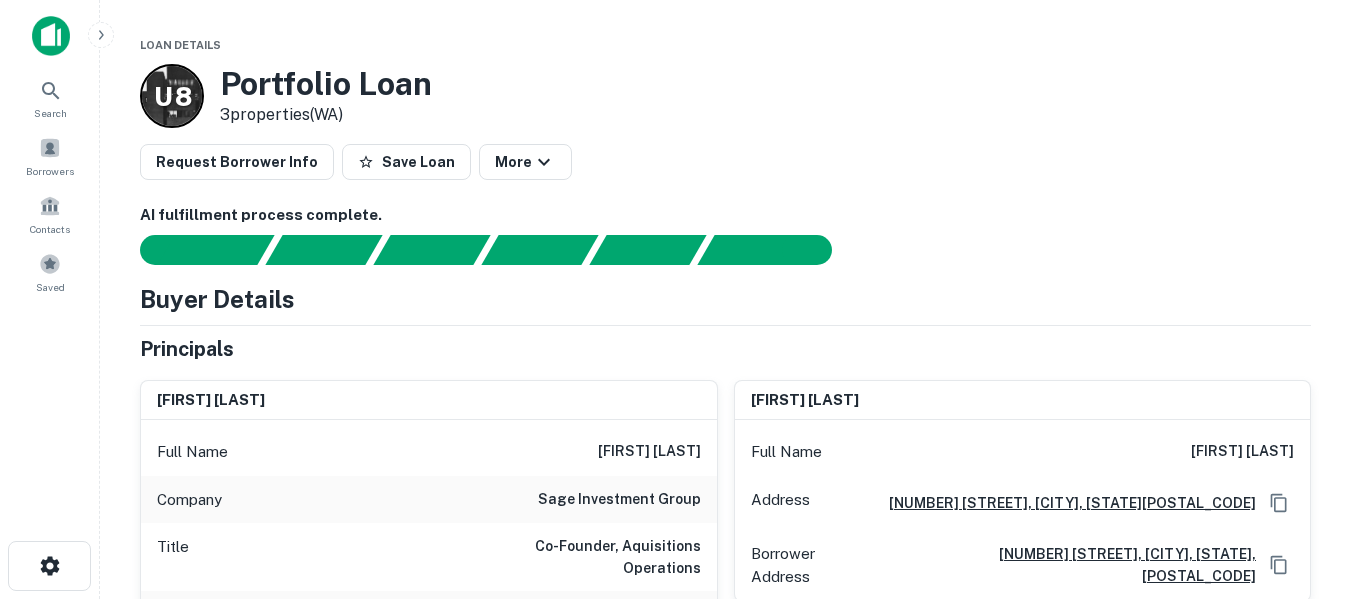 scroll, scrollTop: 0, scrollLeft: 0, axis: both 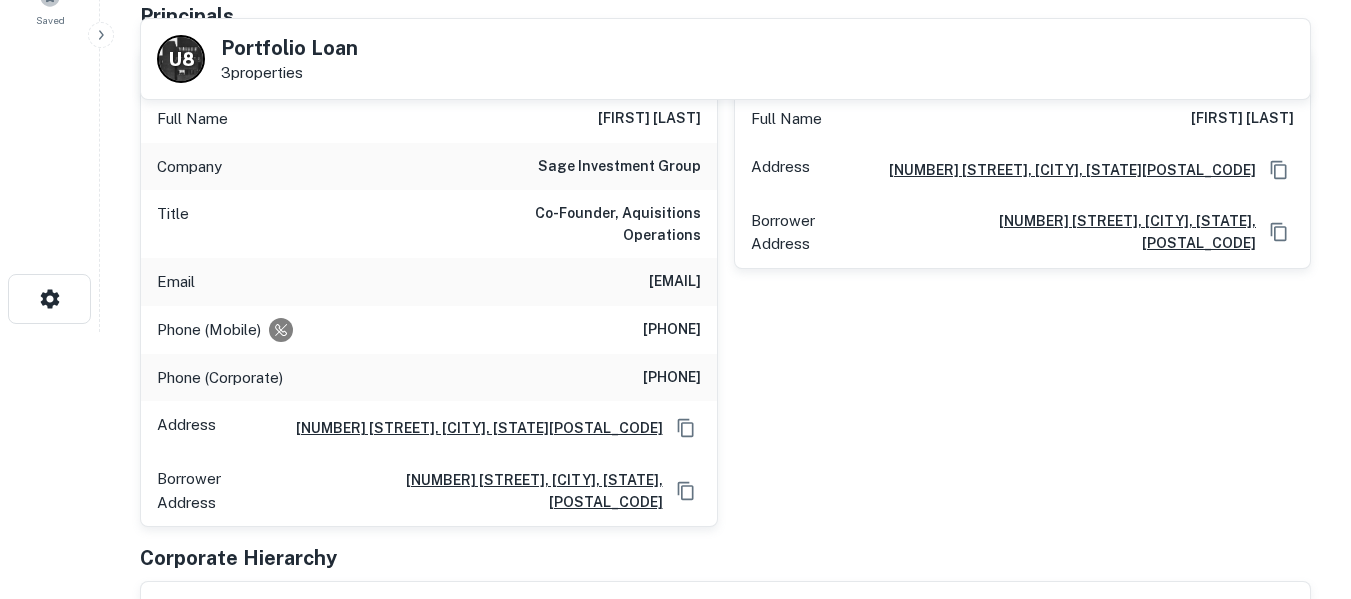 drag, startPoint x: 511, startPoint y: 264, endPoint x: 702, endPoint y: 262, distance: 191.01047 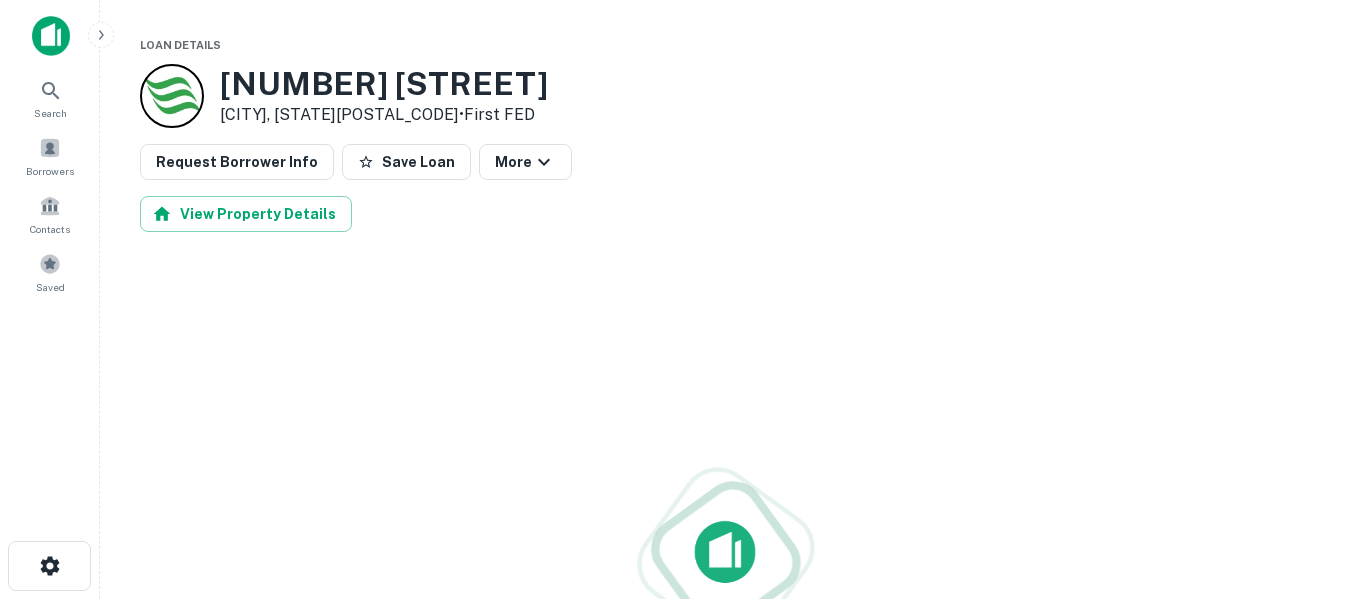 scroll, scrollTop: 0, scrollLeft: 0, axis: both 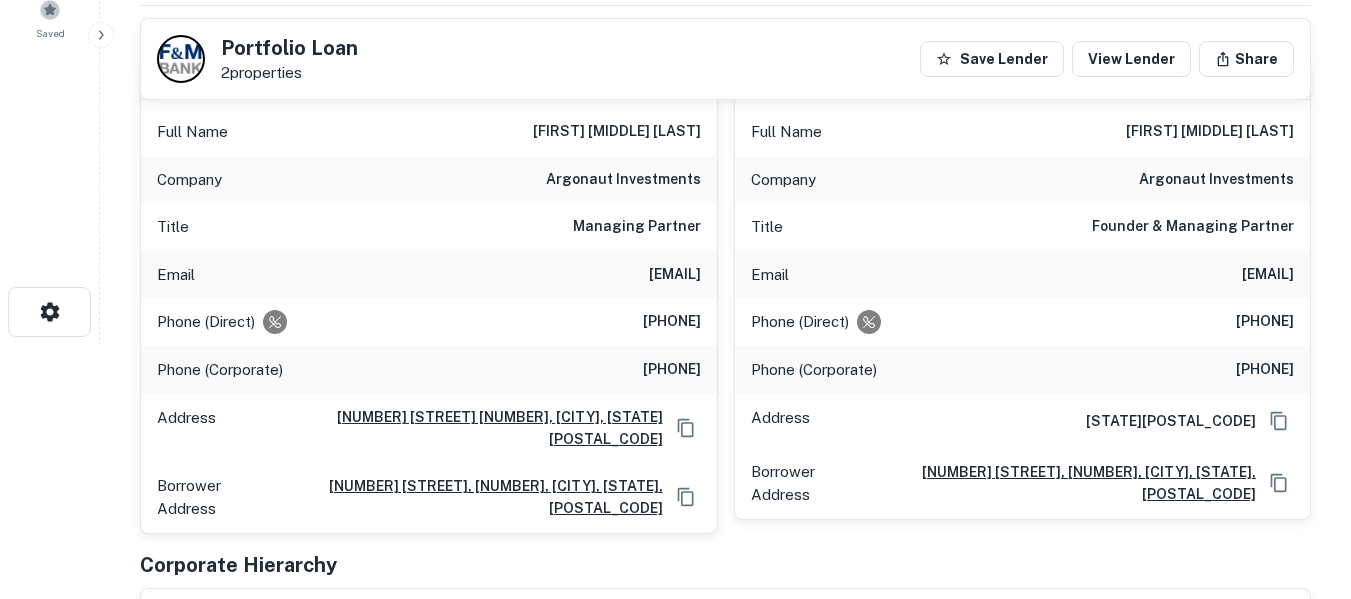 drag, startPoint x: 539, startPoint y: 274, endPoint x: 696, endPoint y: 283, distance: 157.25775 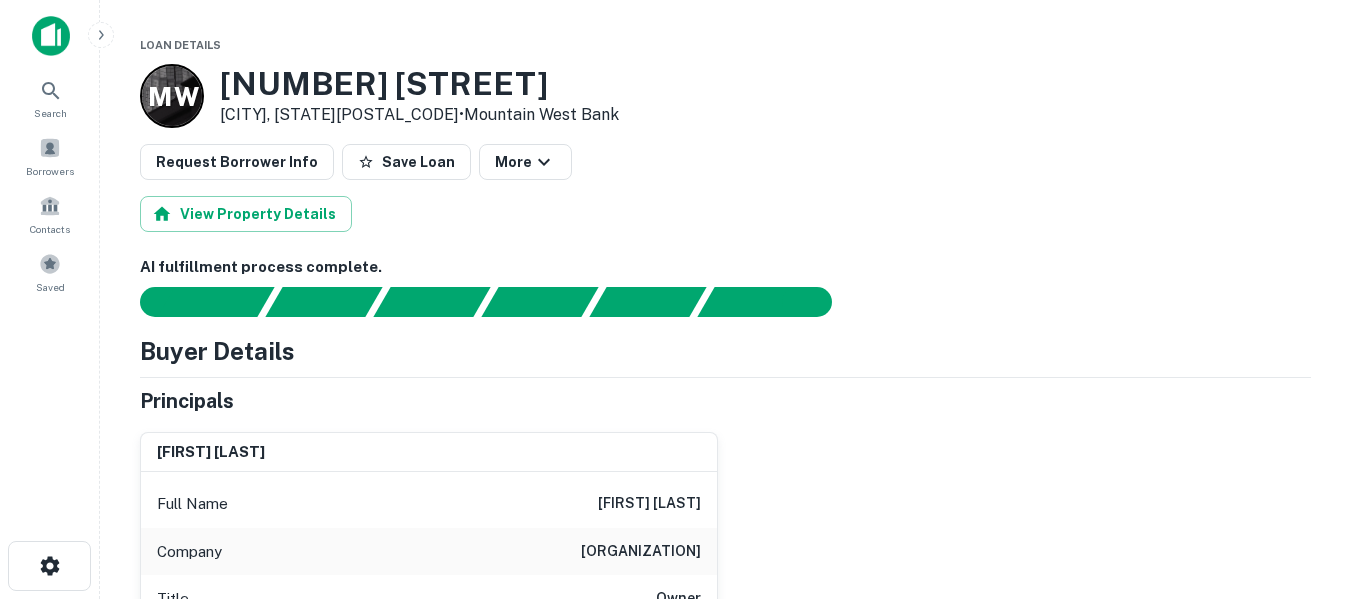 scroll, scrollTop: 0, scrollLeft: 0, axis: both 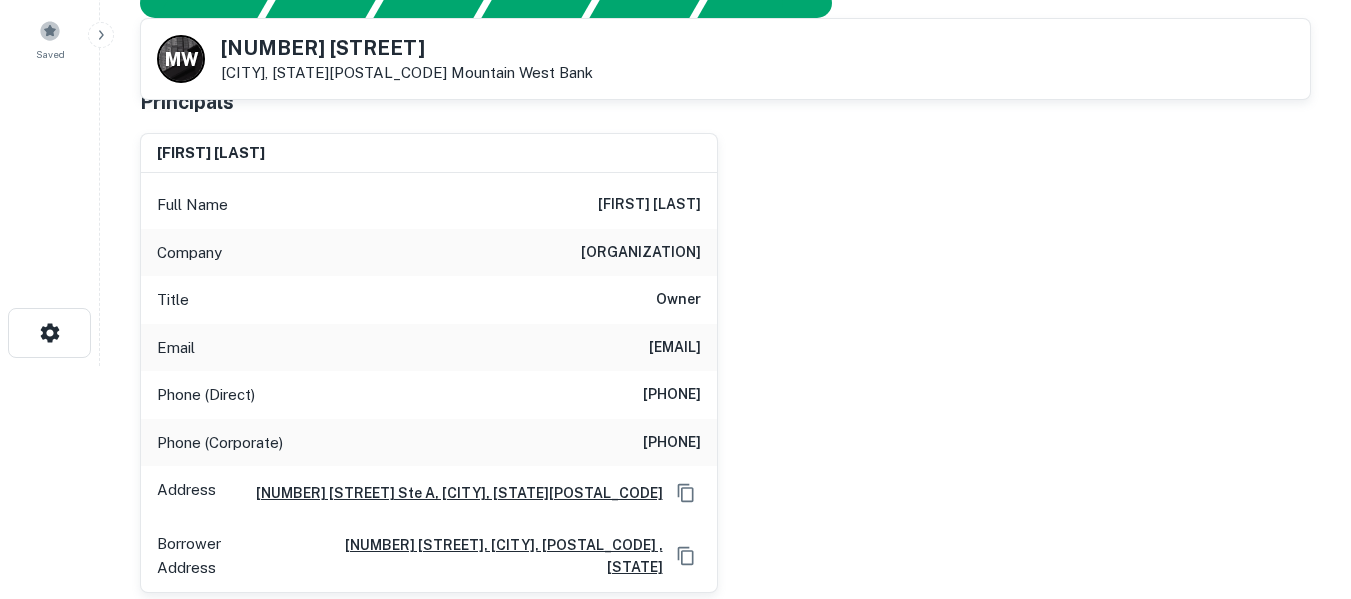 drag, startPoint x: 505, startPoint y: 343, endPoint x: 696, endPoint y: 341, distance: 191.01047 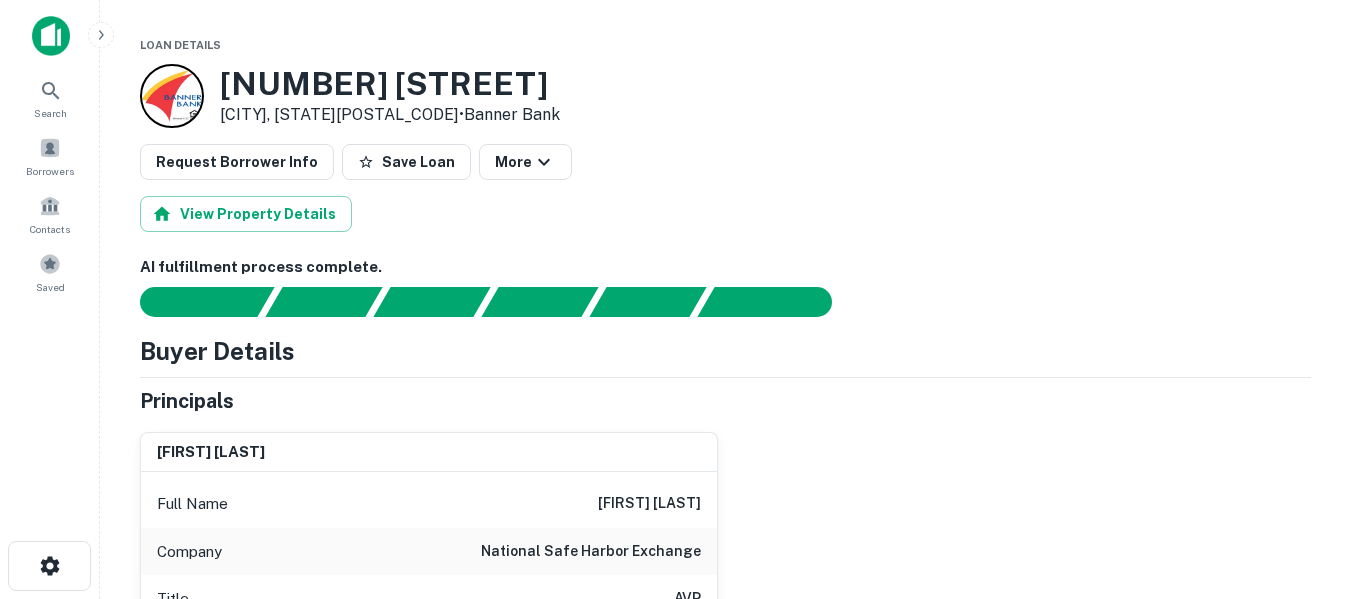 scroll, scrollTop: 0, scrollLeft: 0, axis: both 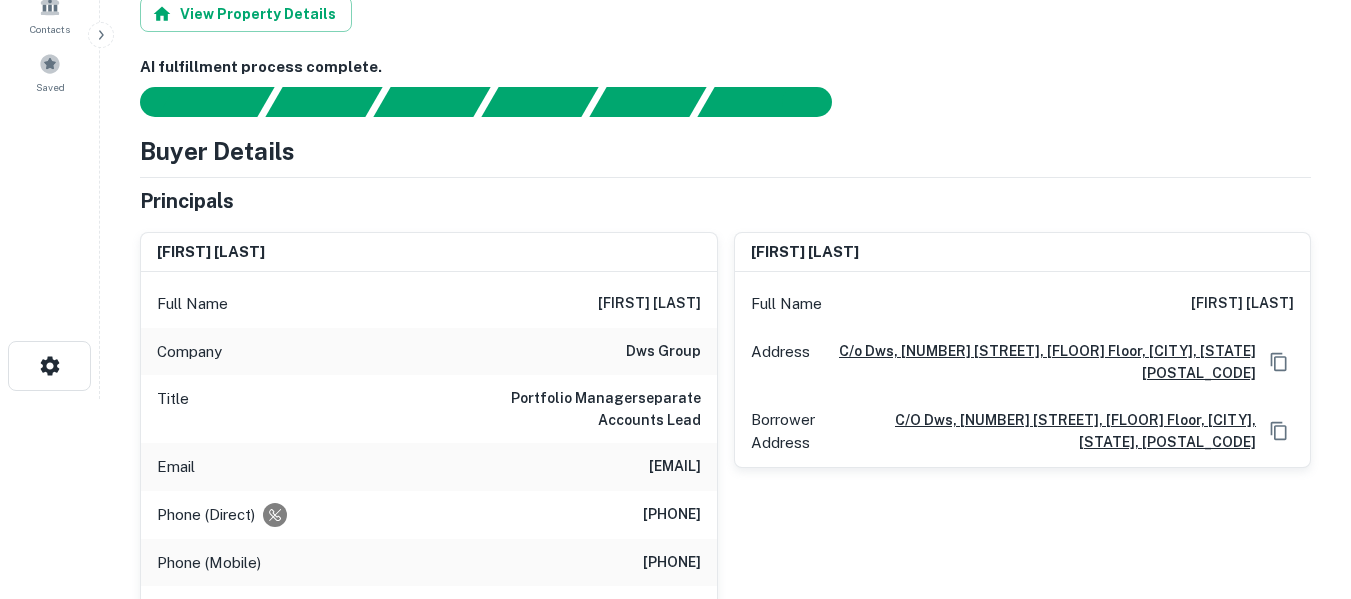 drag, startPoint x: 524, startPoint y: 470, endPoint x: 701, endPoint y: 473, distance: 177.02542 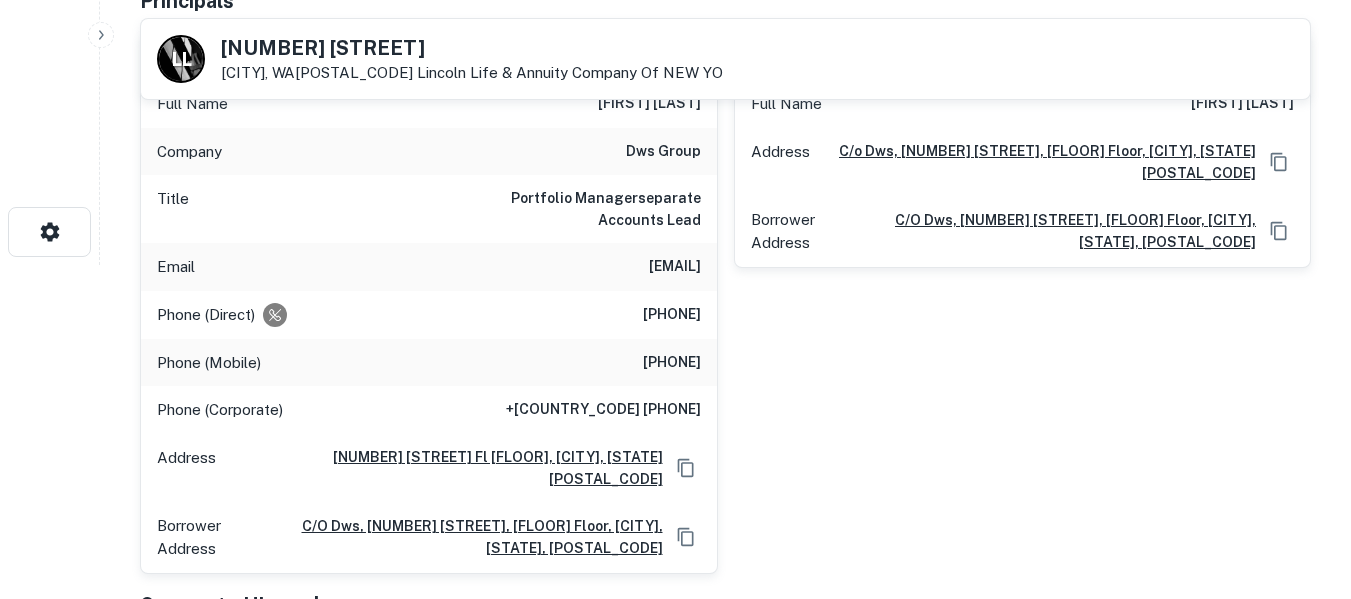 scroll, scrollTop: 333, scrollLeft: 0, axis: vertical 